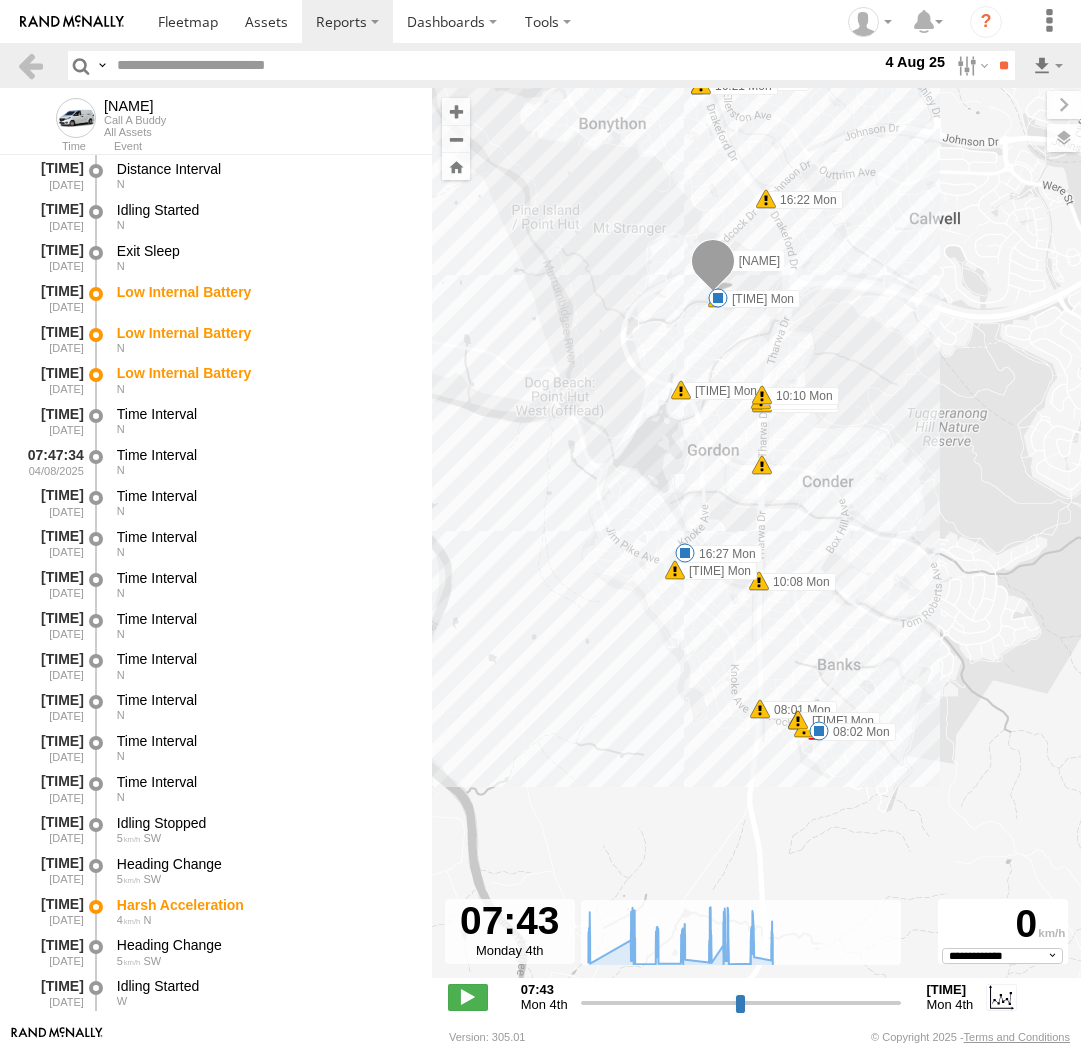 select on "**********" 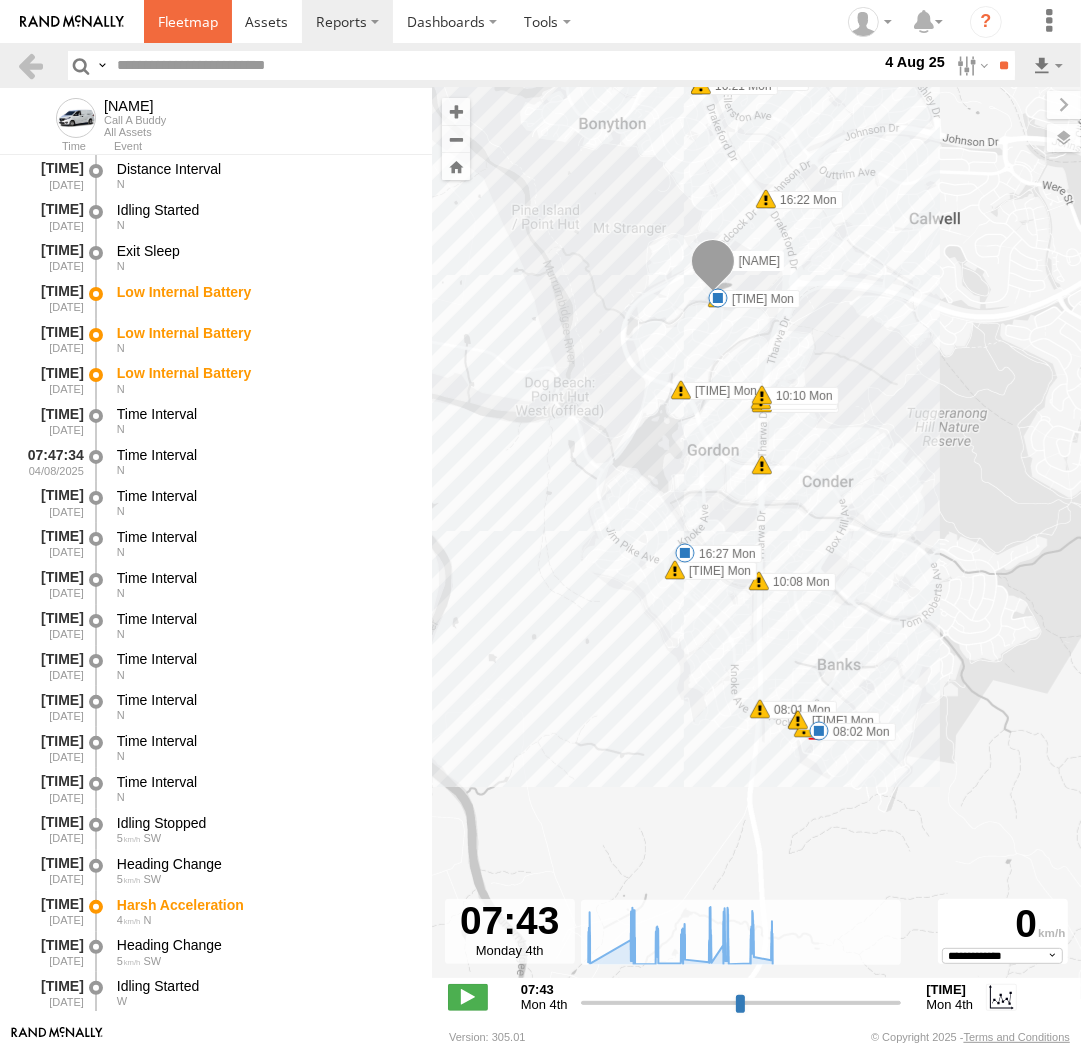 click at bounding box center (188, 21) 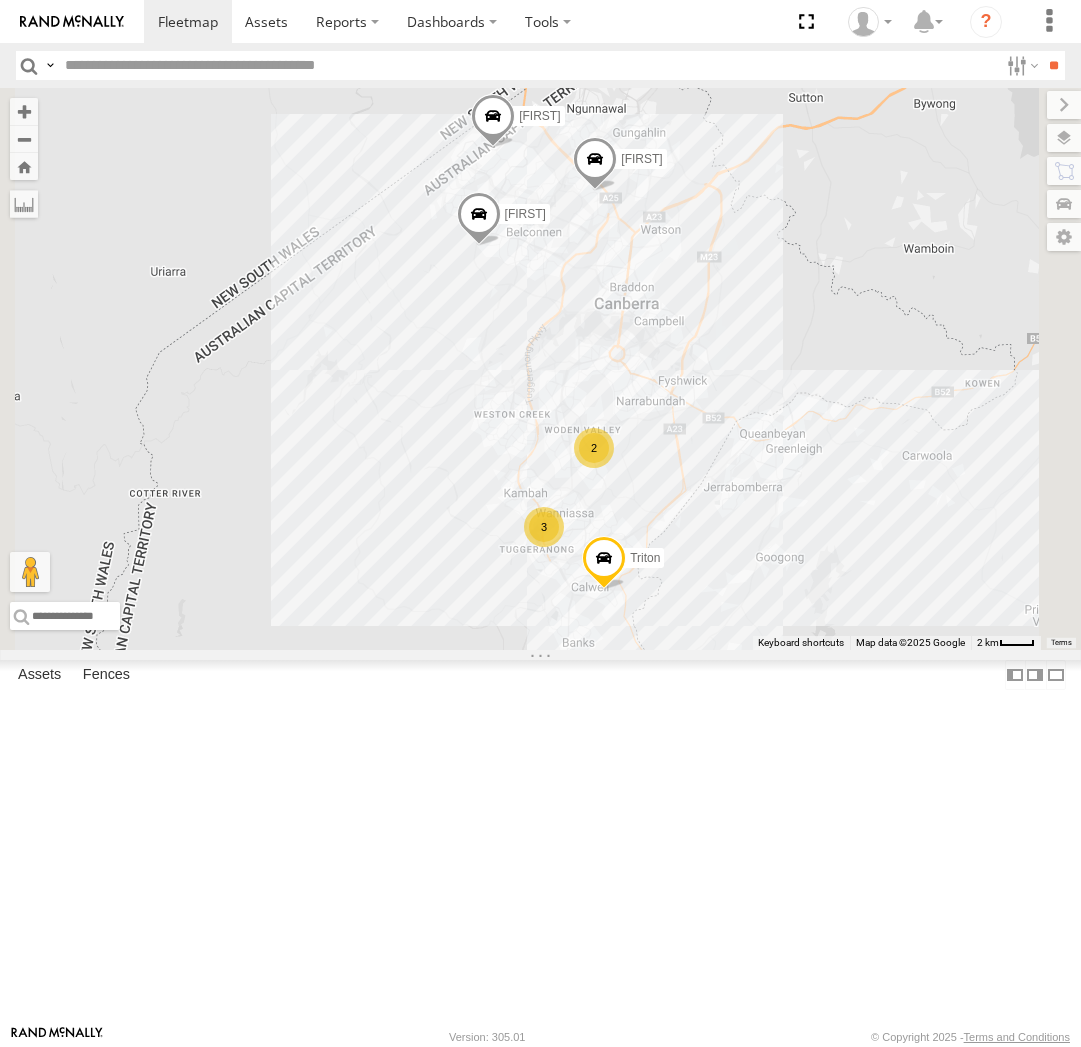 scroll, scrollTop: 0, scrollLeft: 0, axis: both 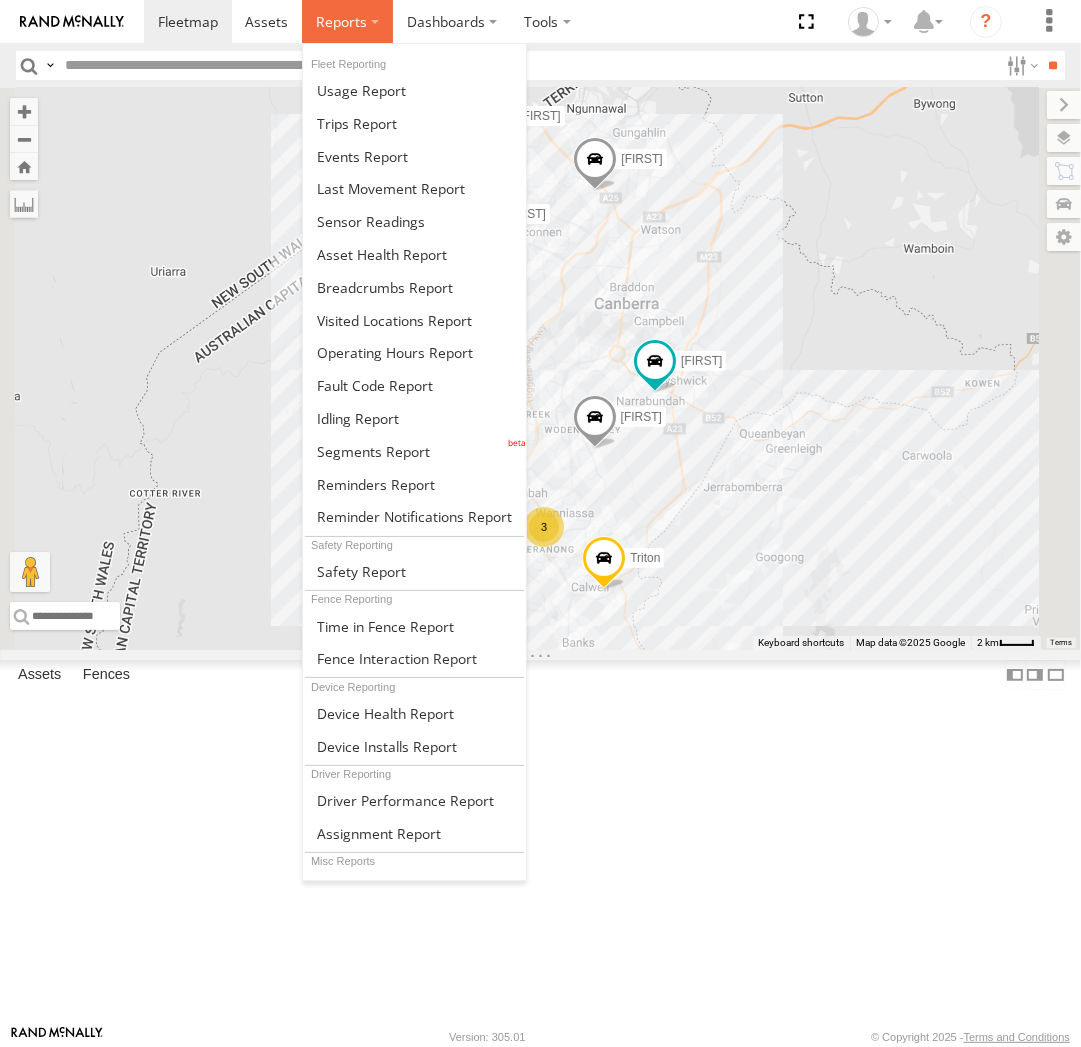 click at bounding box center (347, 21) 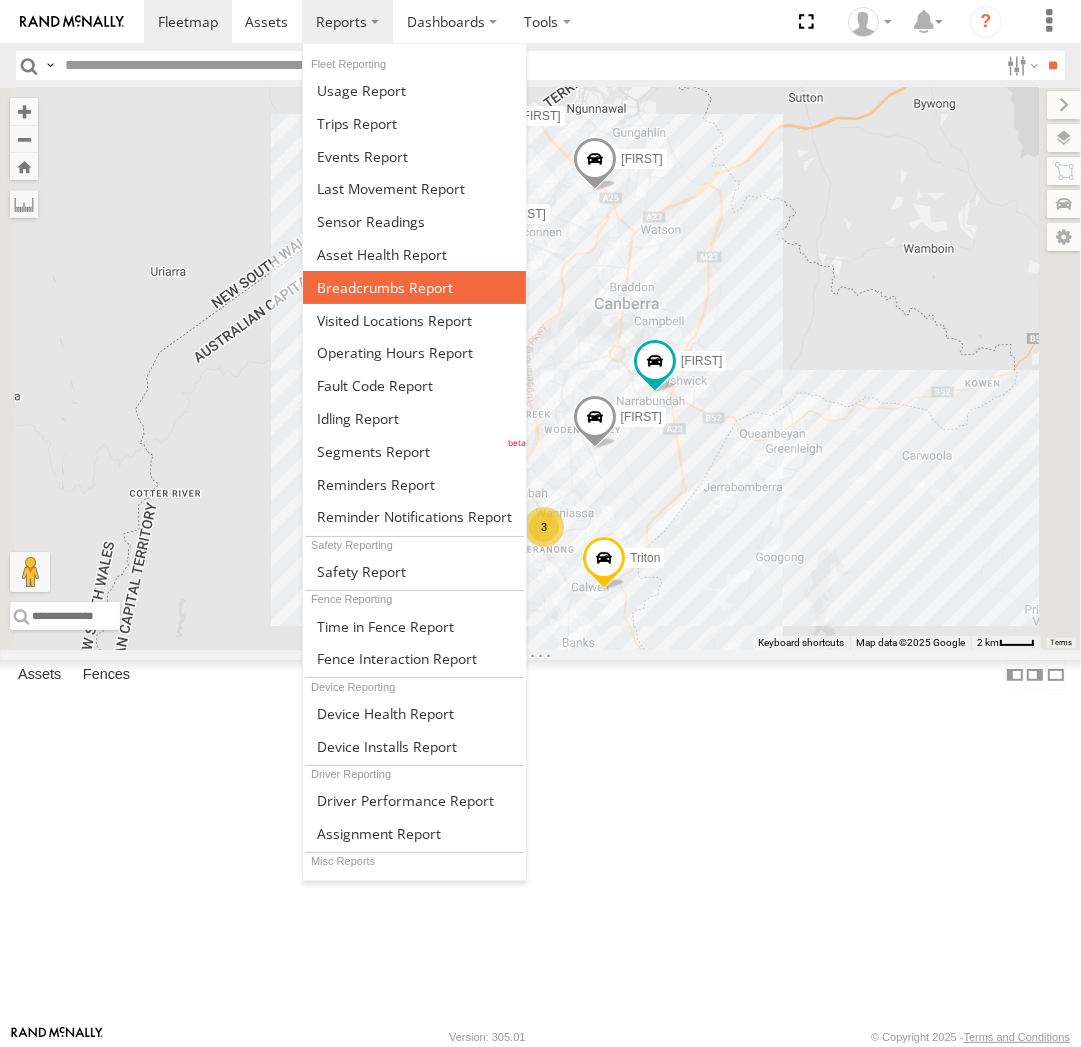click at bounding box center [385, 287] 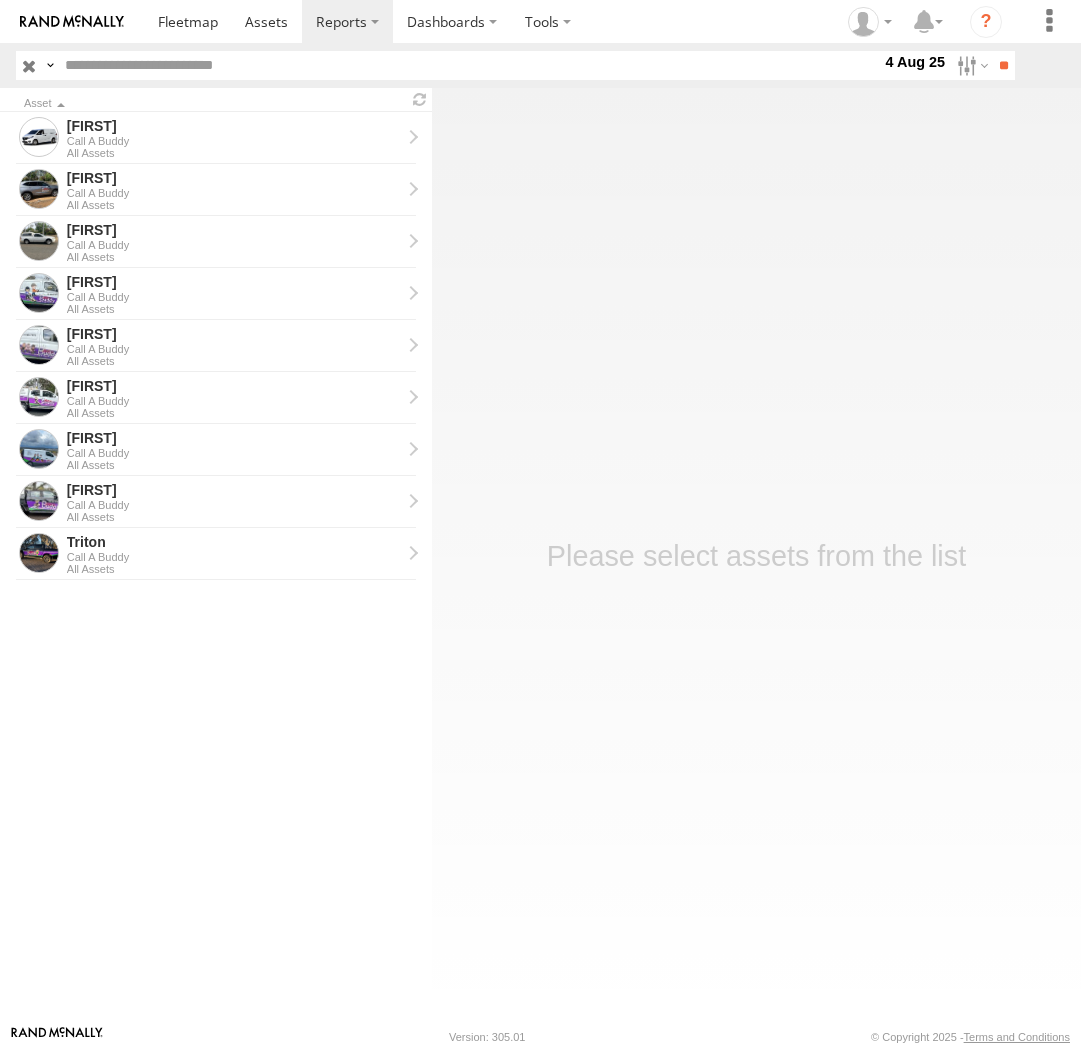 scroll, scrollTop: 0, scrollLeft: 0, axis: both 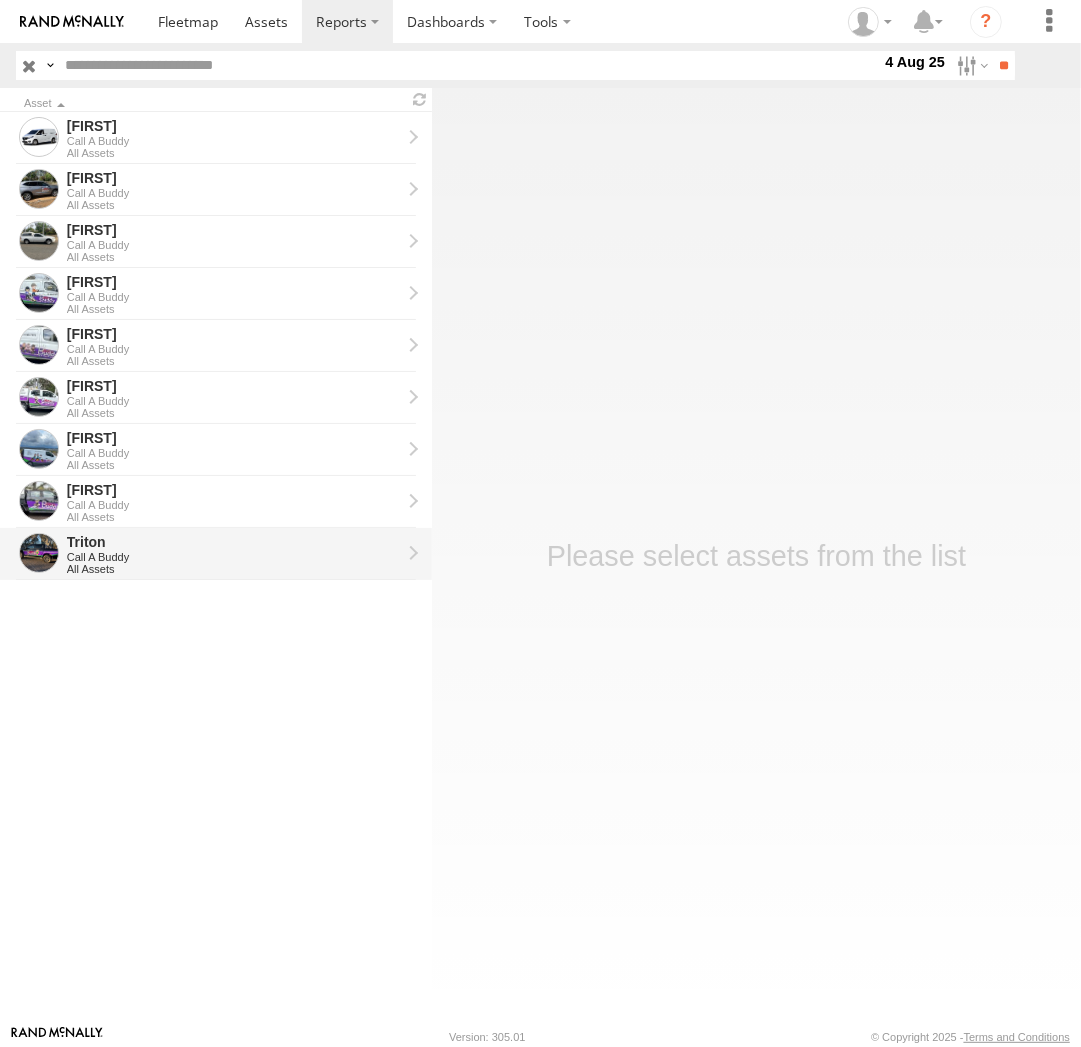 click on "Call A Buddy" at bounding box center (234, 557) 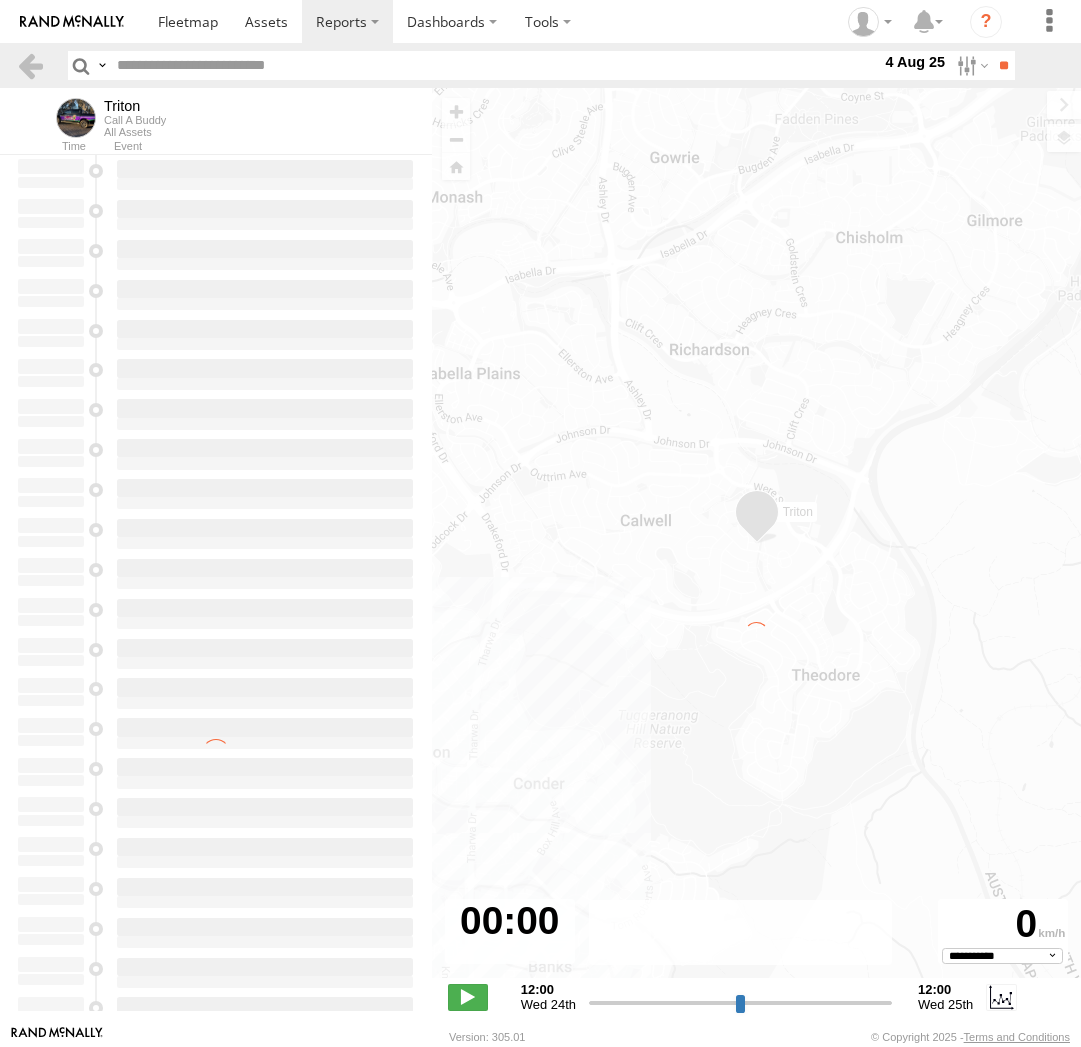 select on "**********" 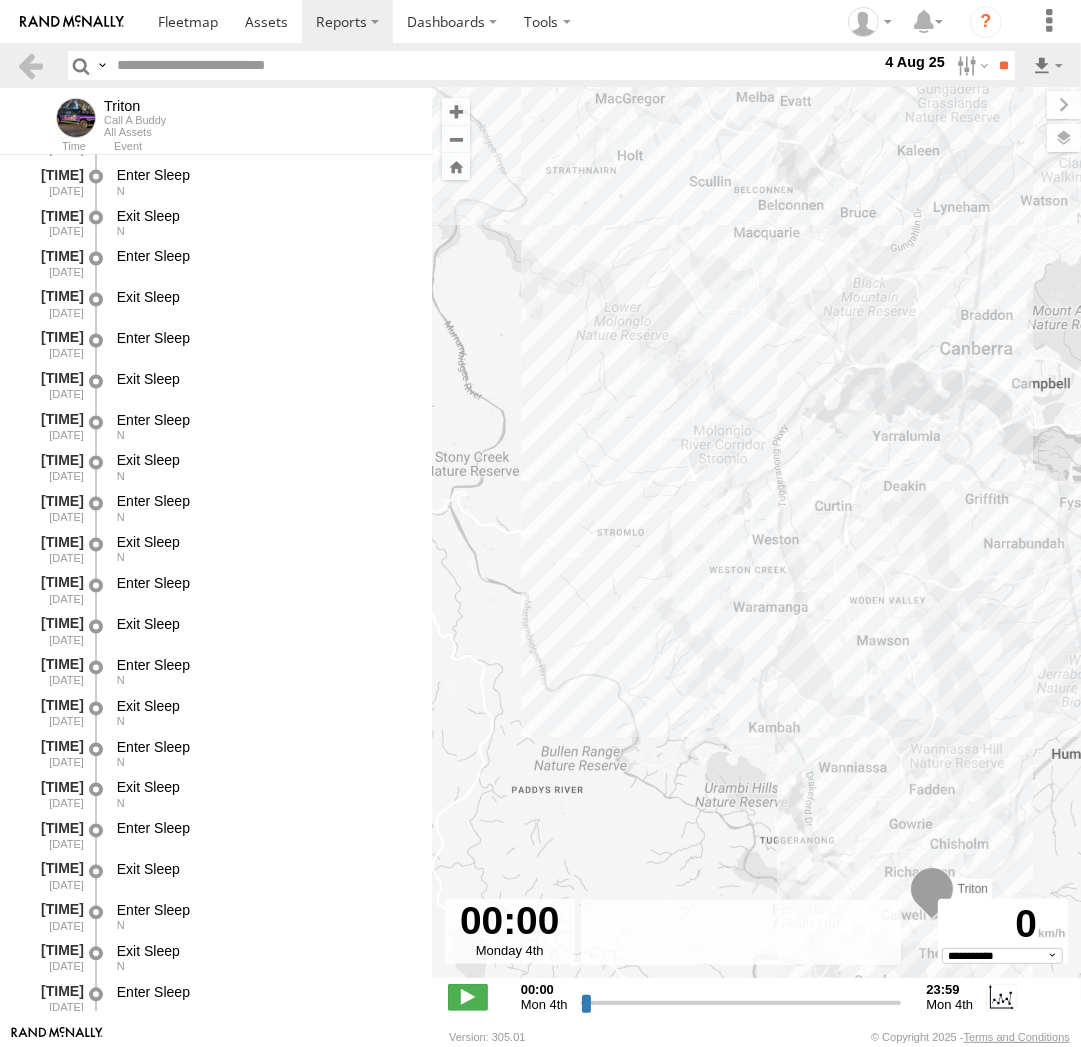 scroll, scrollTop: 41034, scrollLeft: 0, axis: vertical 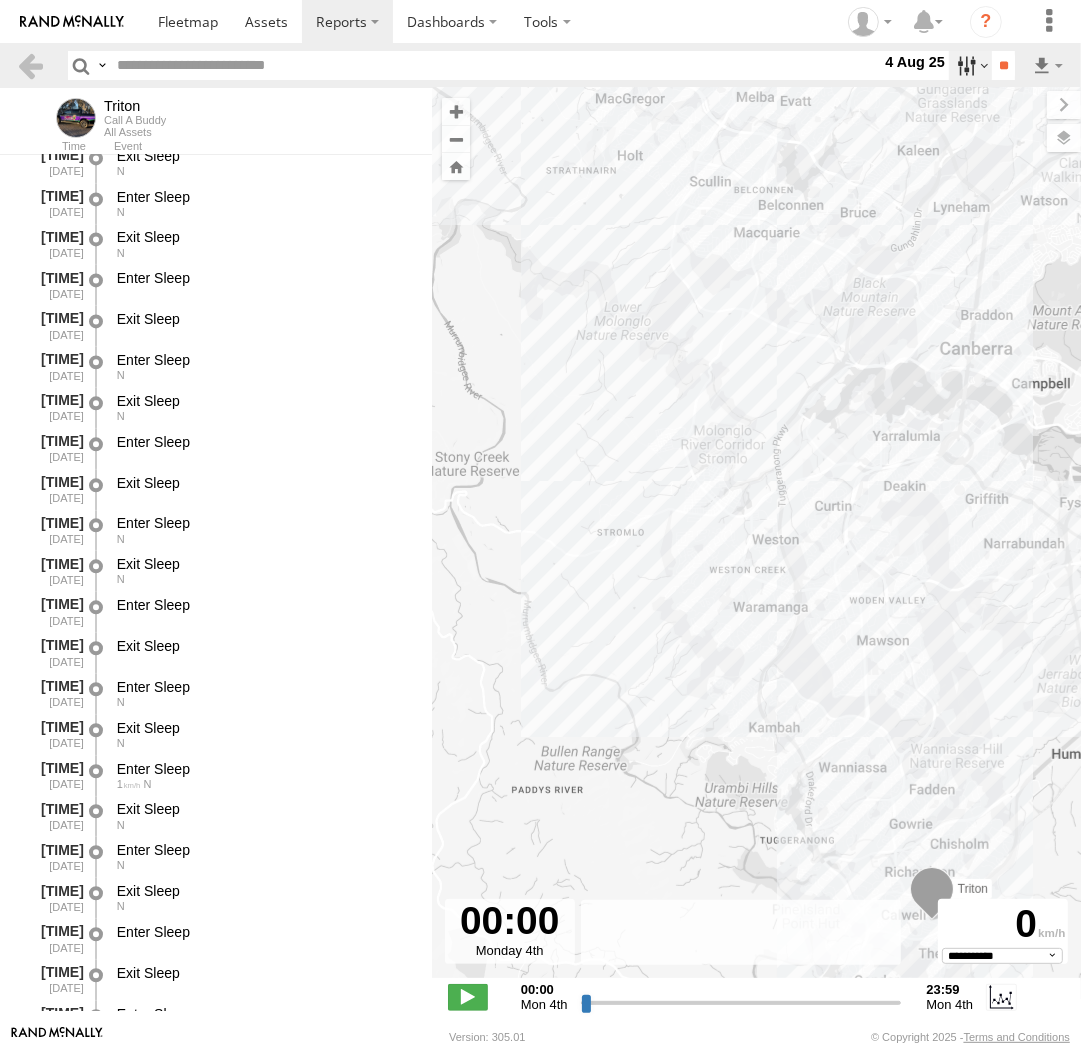 click at bounding box center (970, 65) 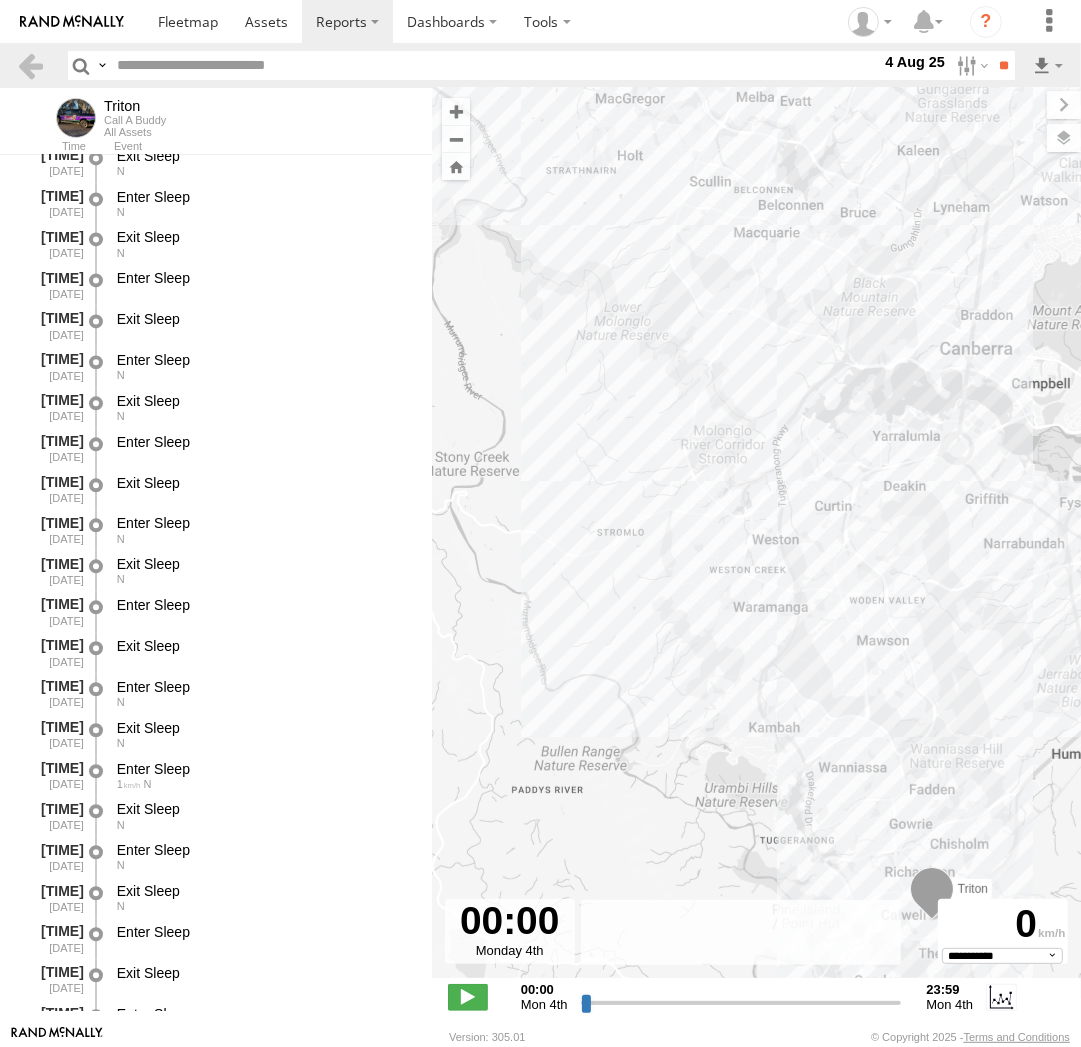 click at bounding box center [0, 0] 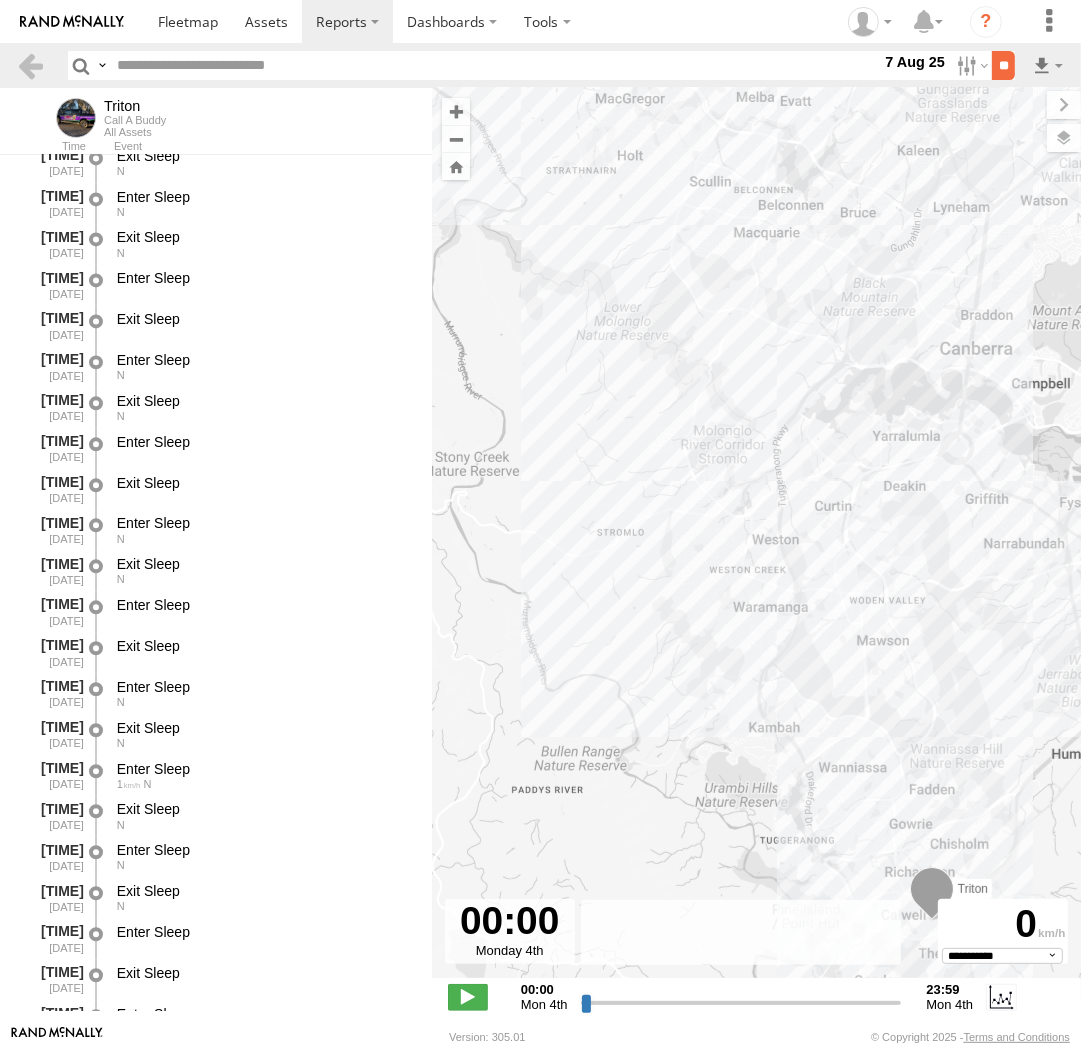 click on "**" at bounding box center [1003, 65] 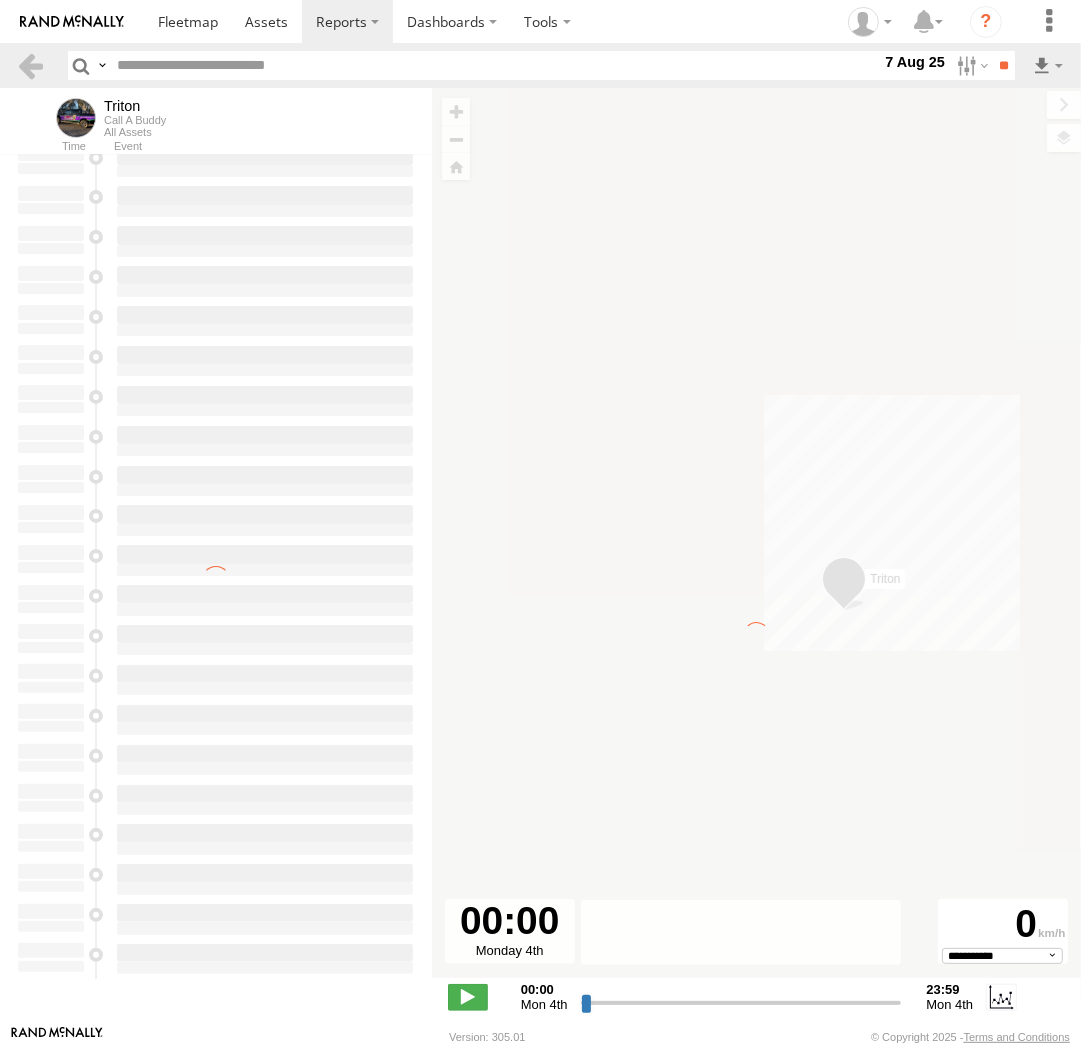 scroll, scrollTop: 0, scrollLeft: 0, axis: both 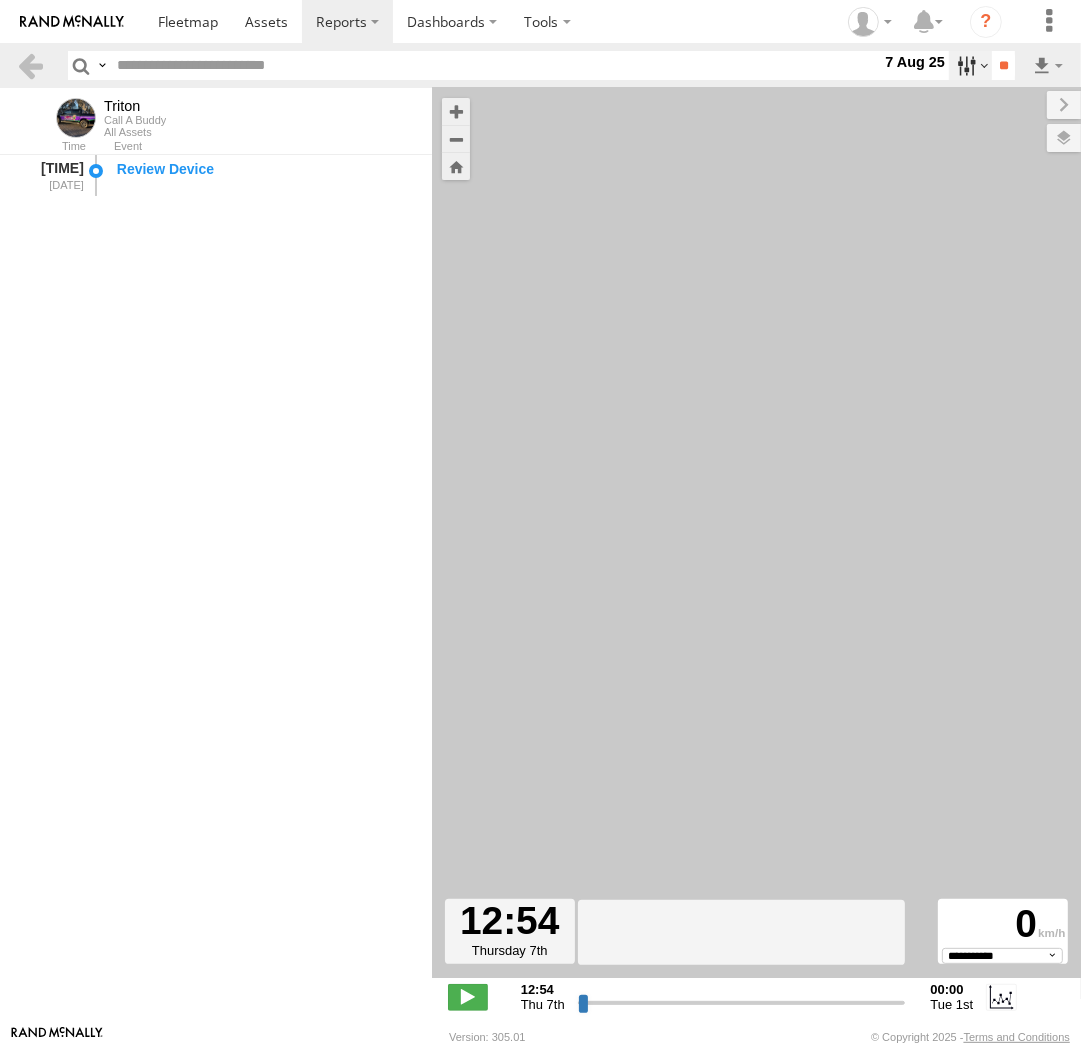 click at bounding box center (970, 65) 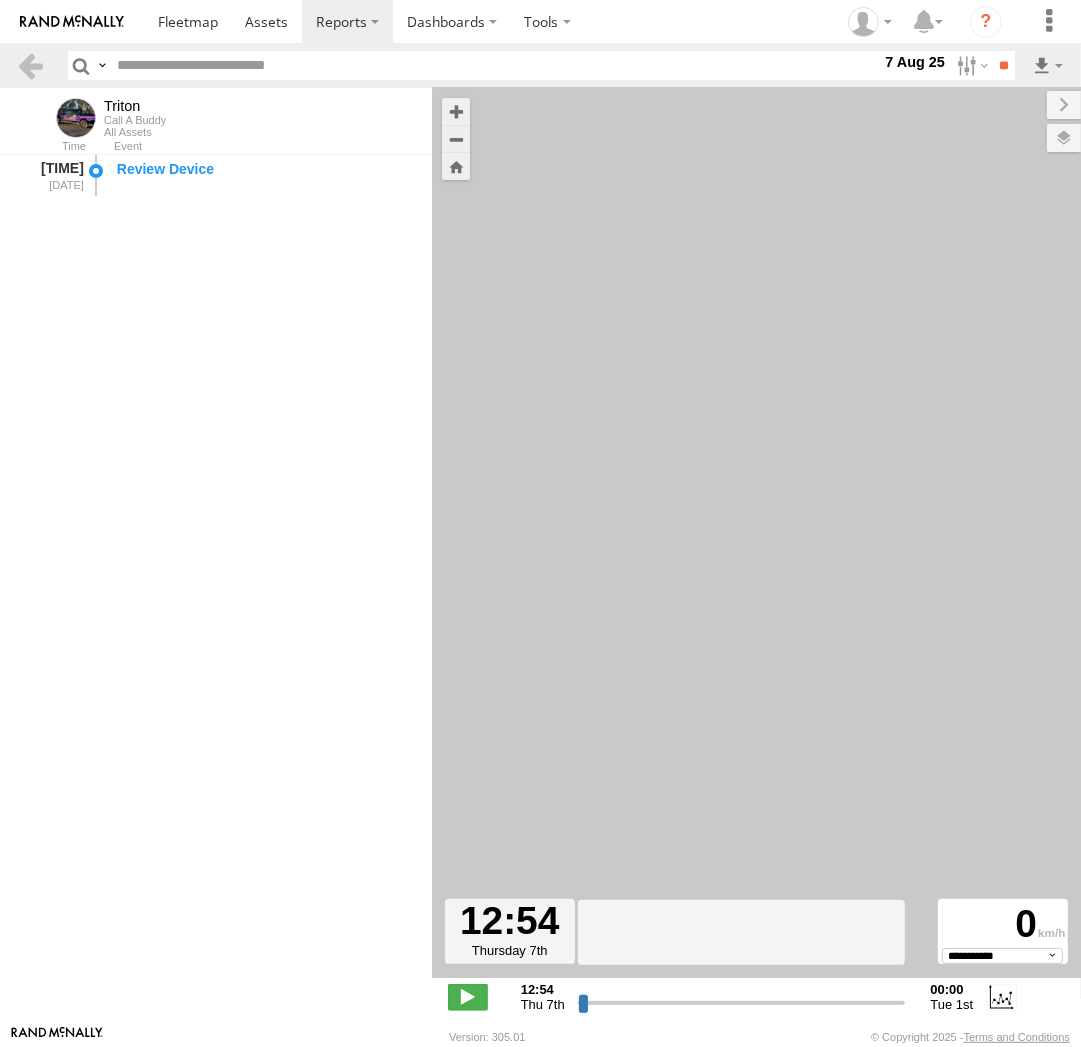 click at bounding box center (0, 0) 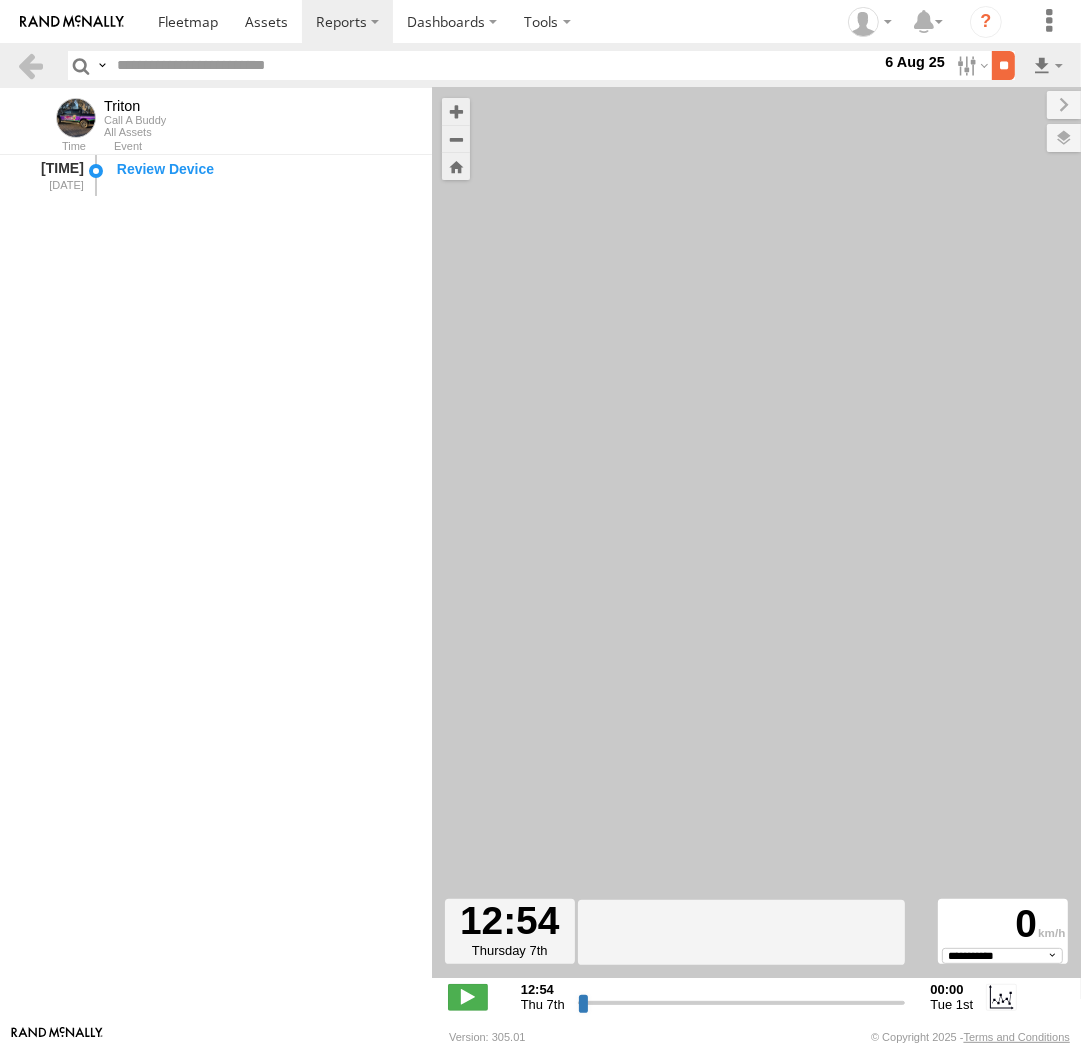 click on "**" at bounding box center [1003, 65] 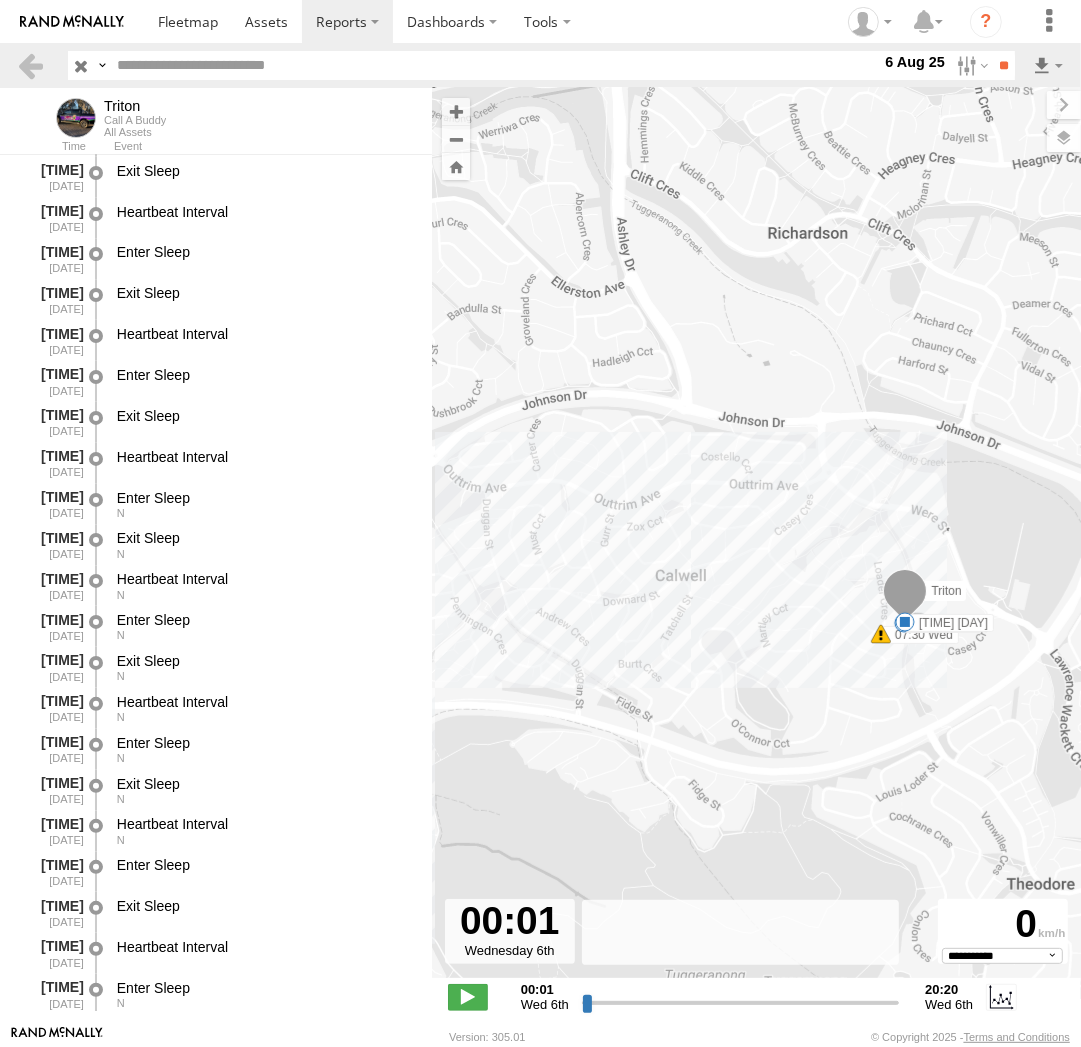 scroll, scrollTop: 17993, scrollLeft: 0, axis: vertical 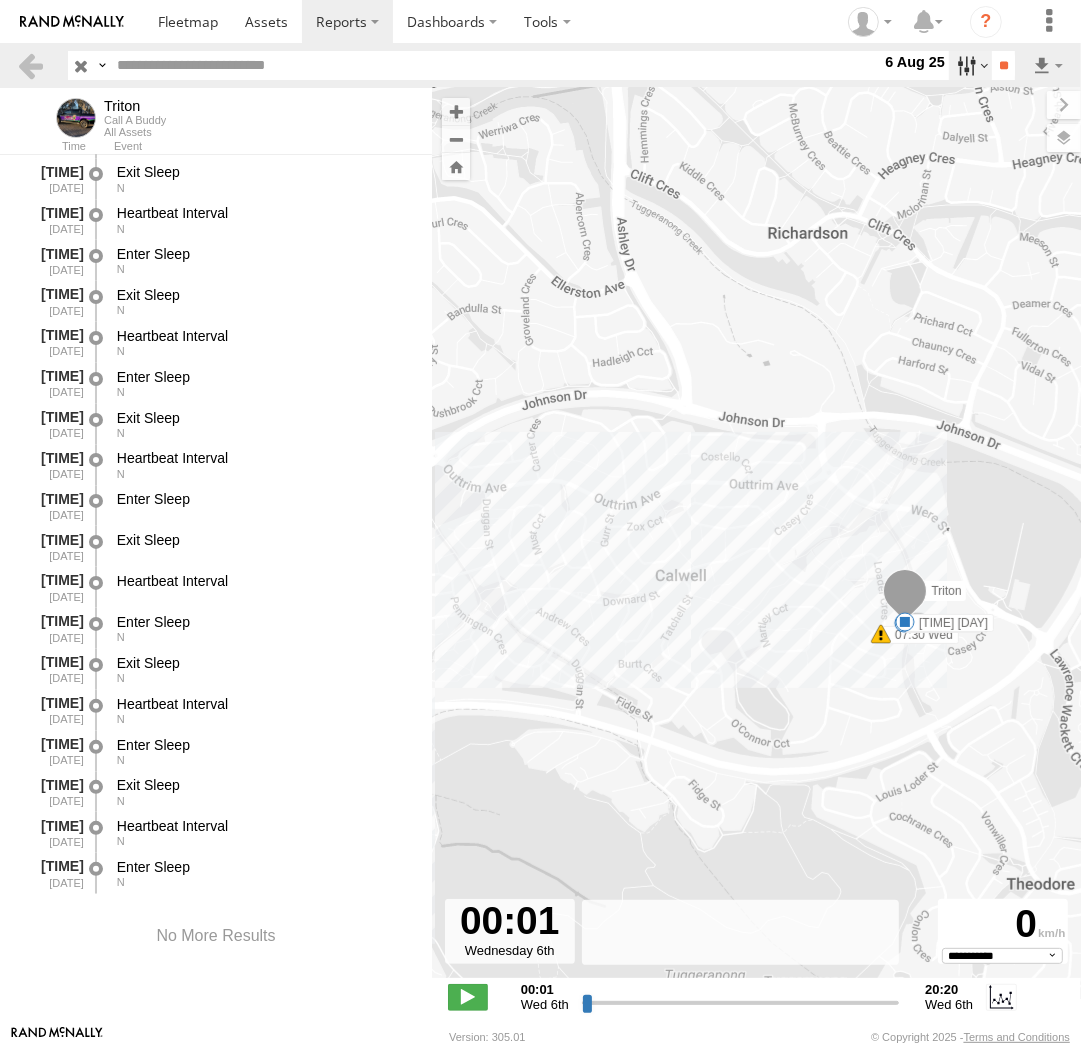 click at bounding box center (970, 65) 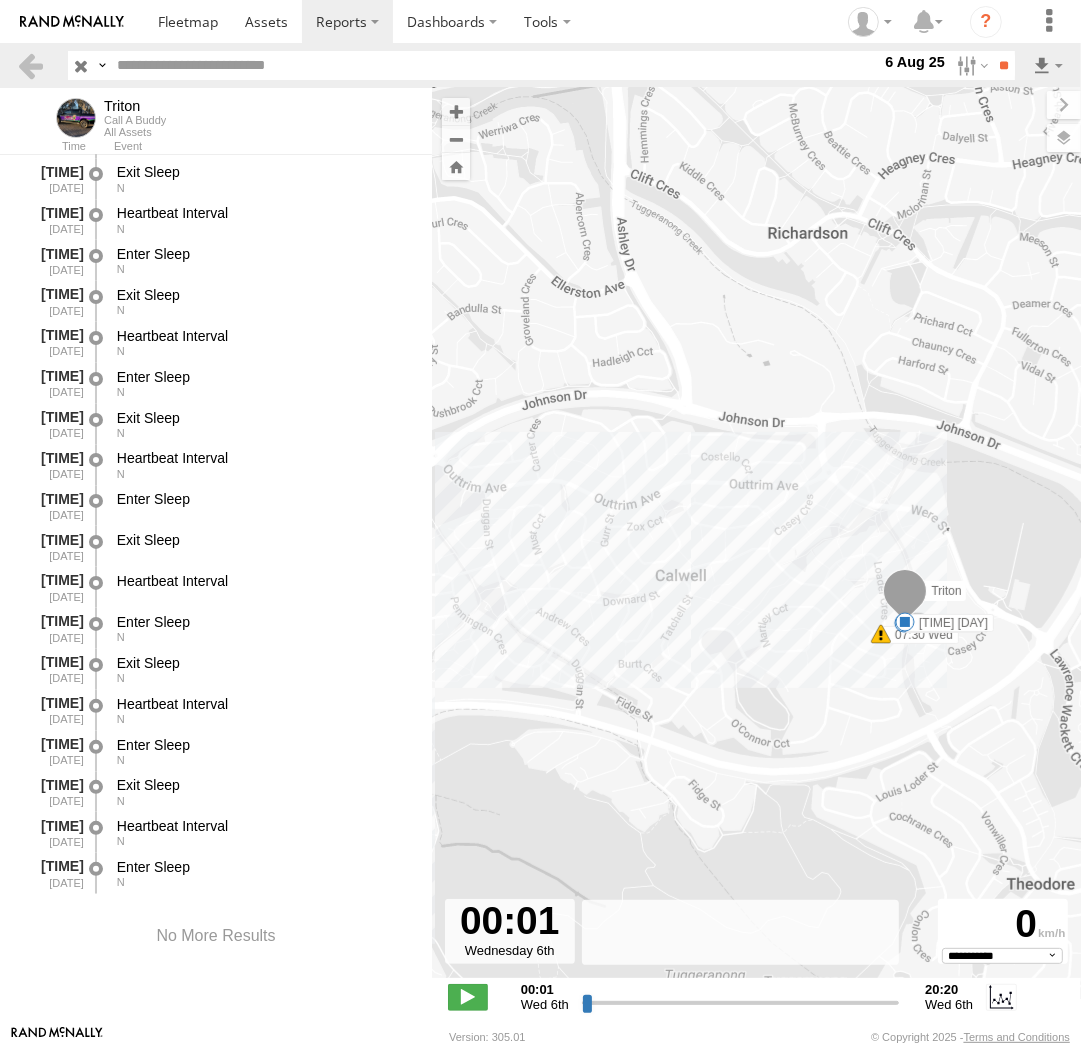 click at bounding box center [0, 0] 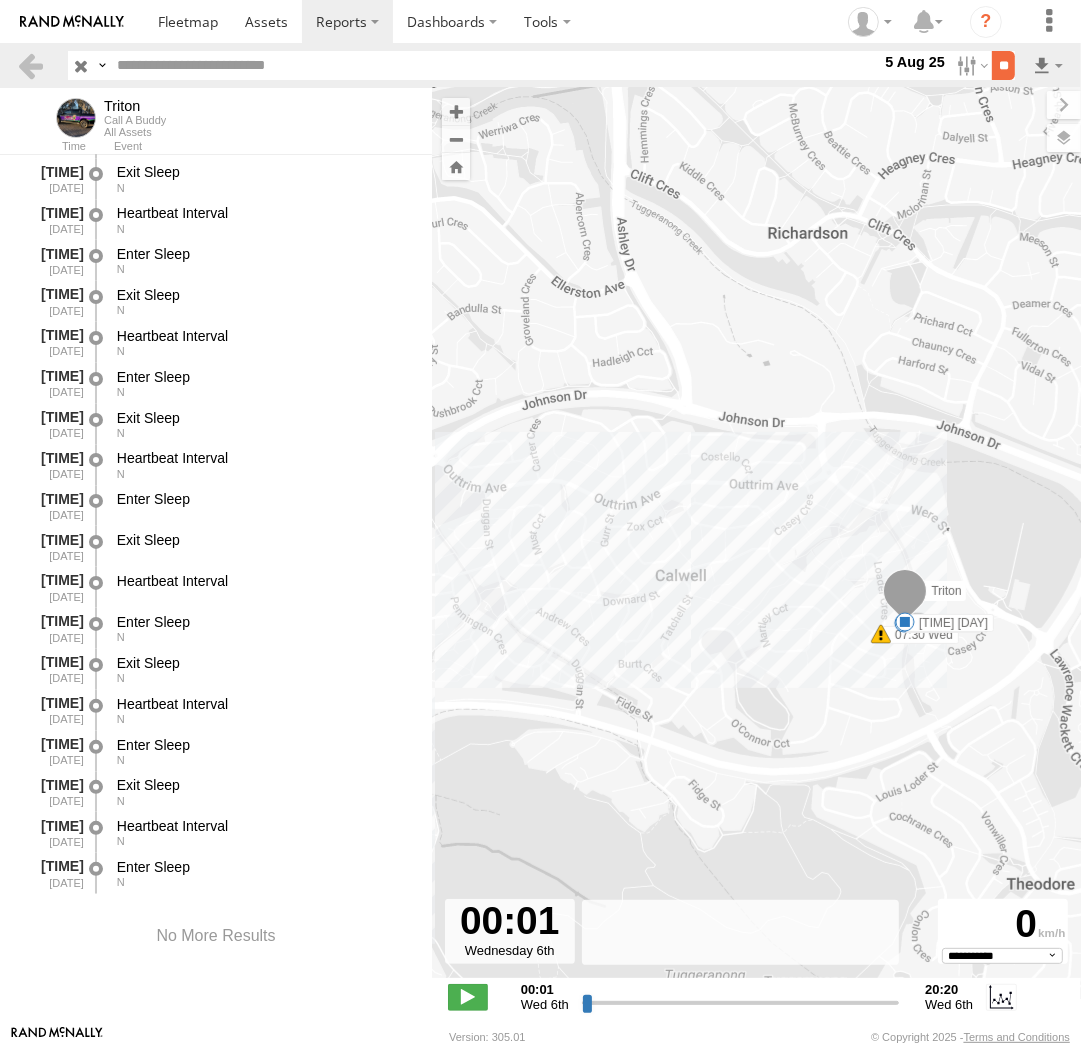 click on "**" at bounding box center (1003, 65) 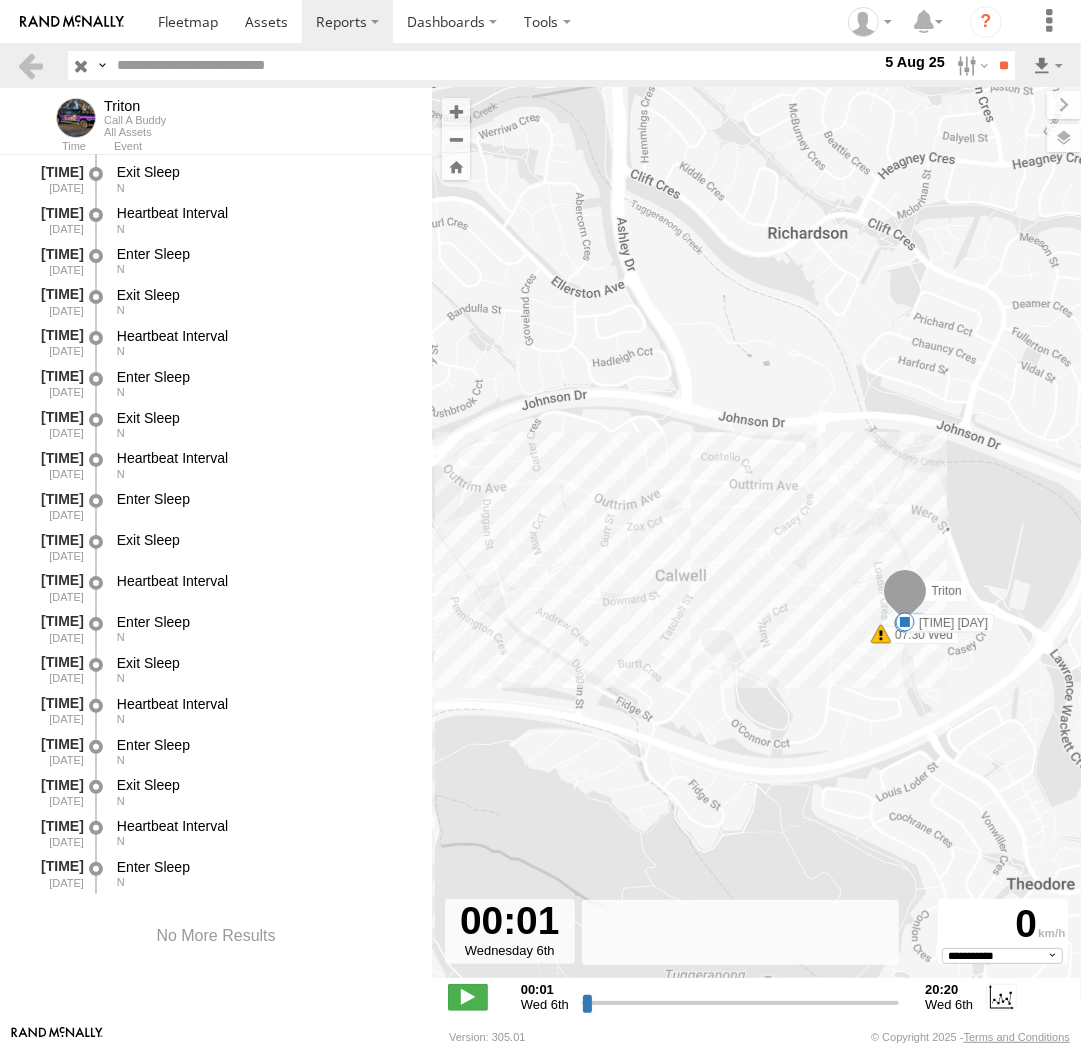 scroll, scrollTop: 0, scrollLeft: 0, axis: both 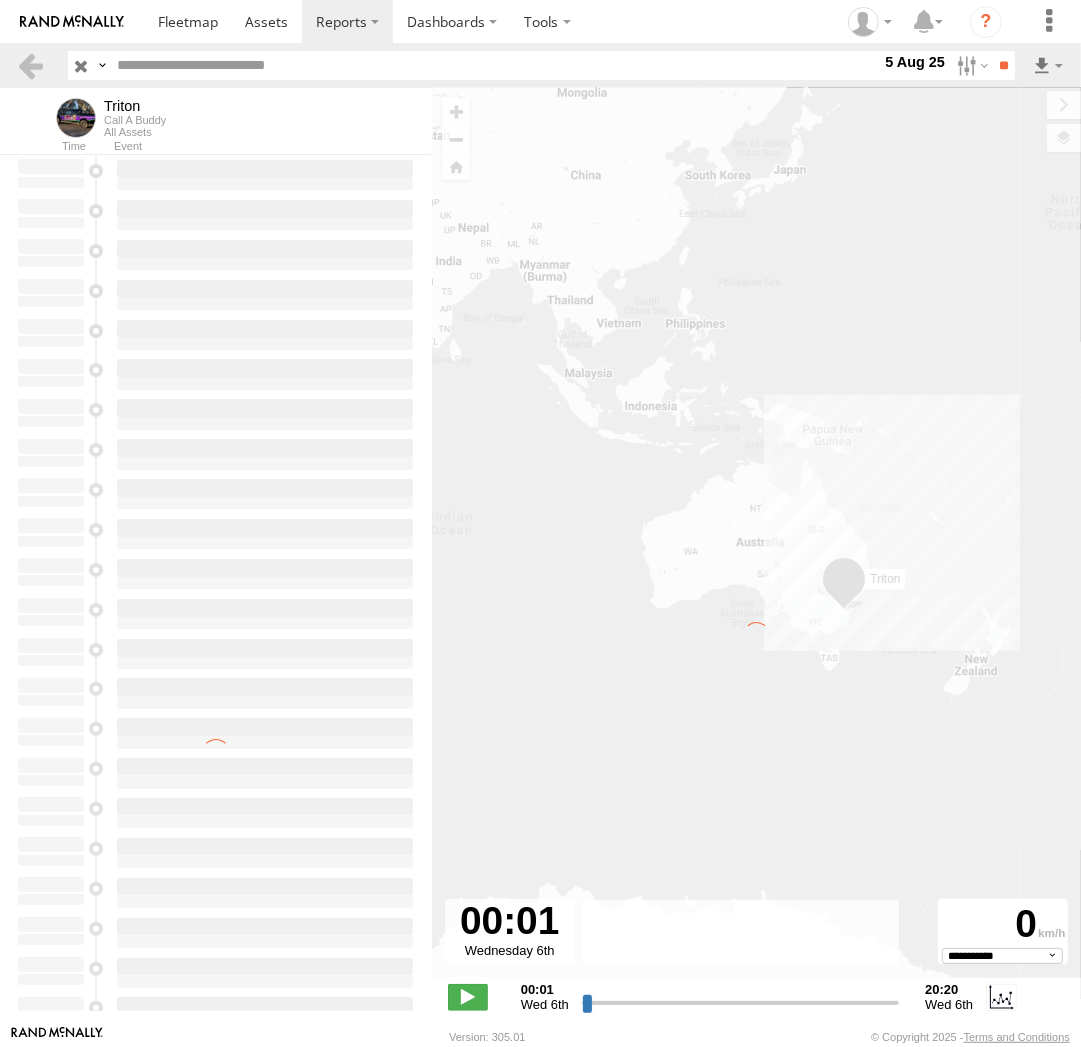 type on "**********" 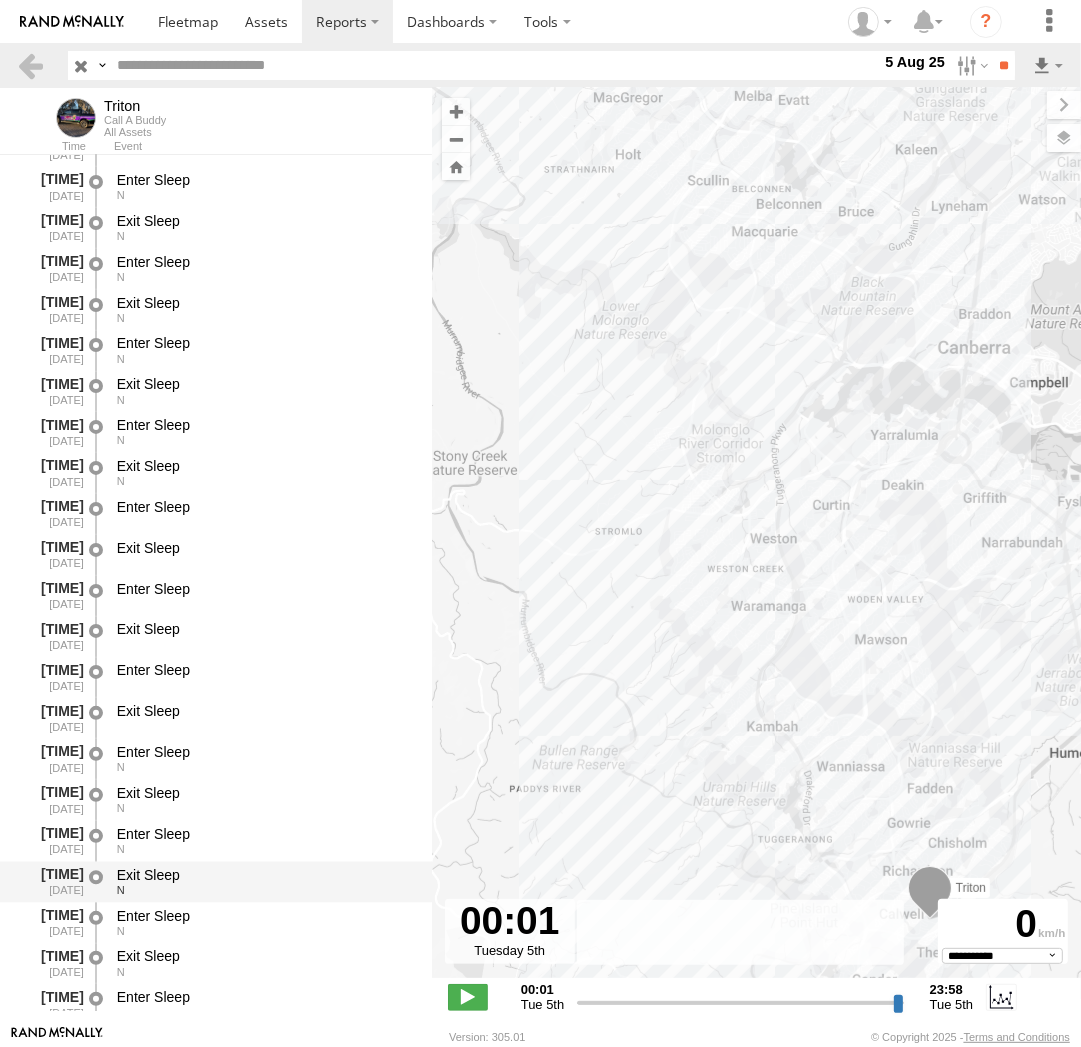 scroll, scrollTop: 46787, scrollLeft: 0, axis: vertical 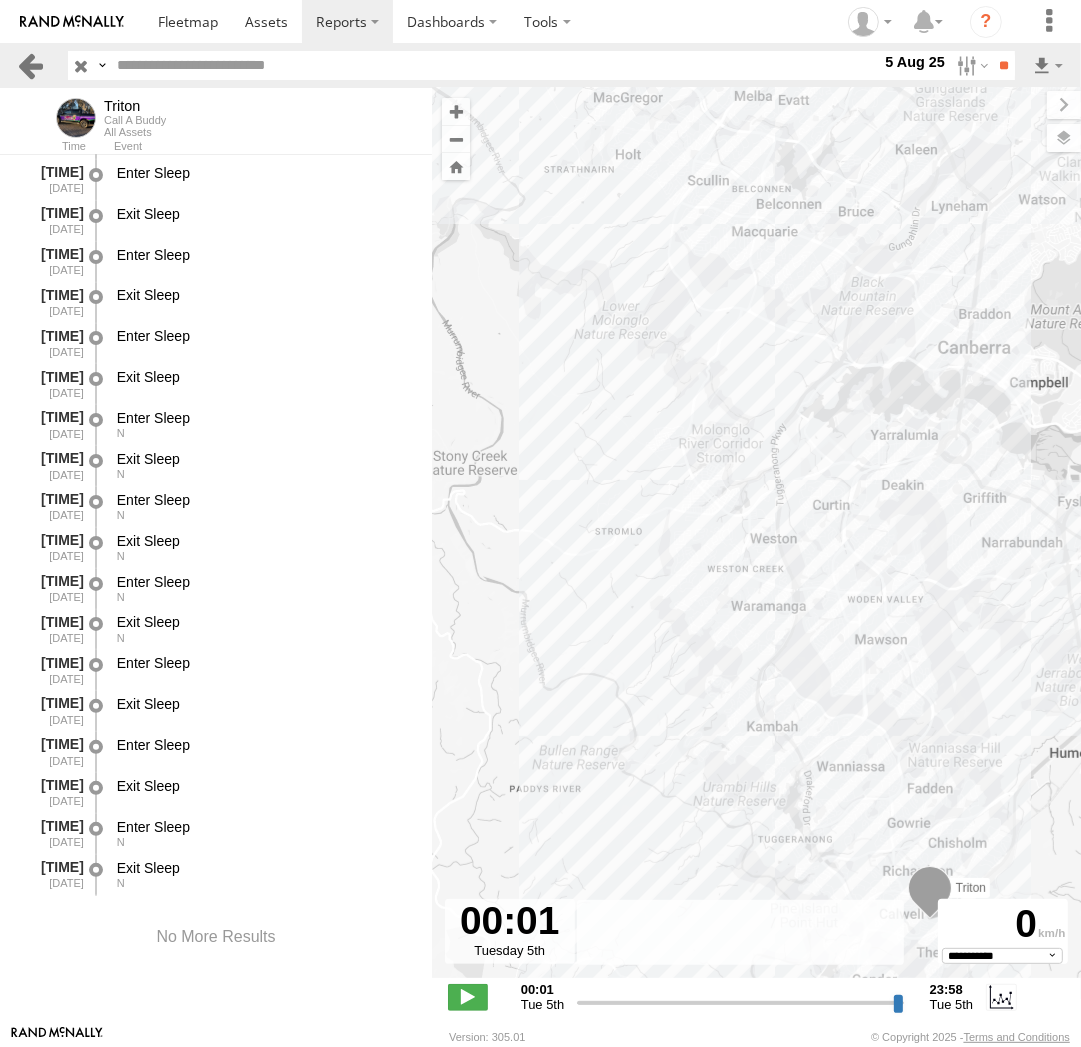 click at bounding box center [30, 65] 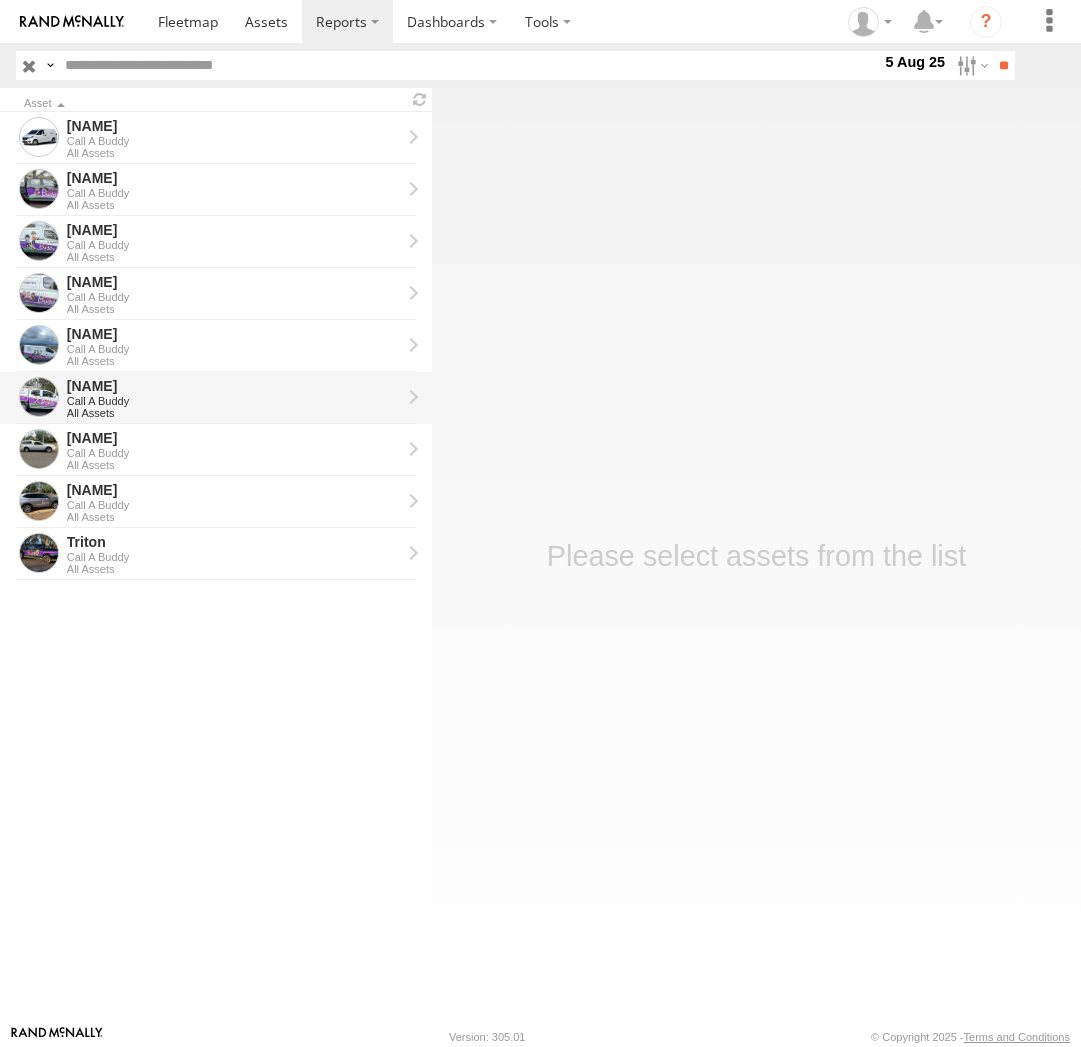 scroll, scrollTop: 0, scrollLeft: 0, axis: both 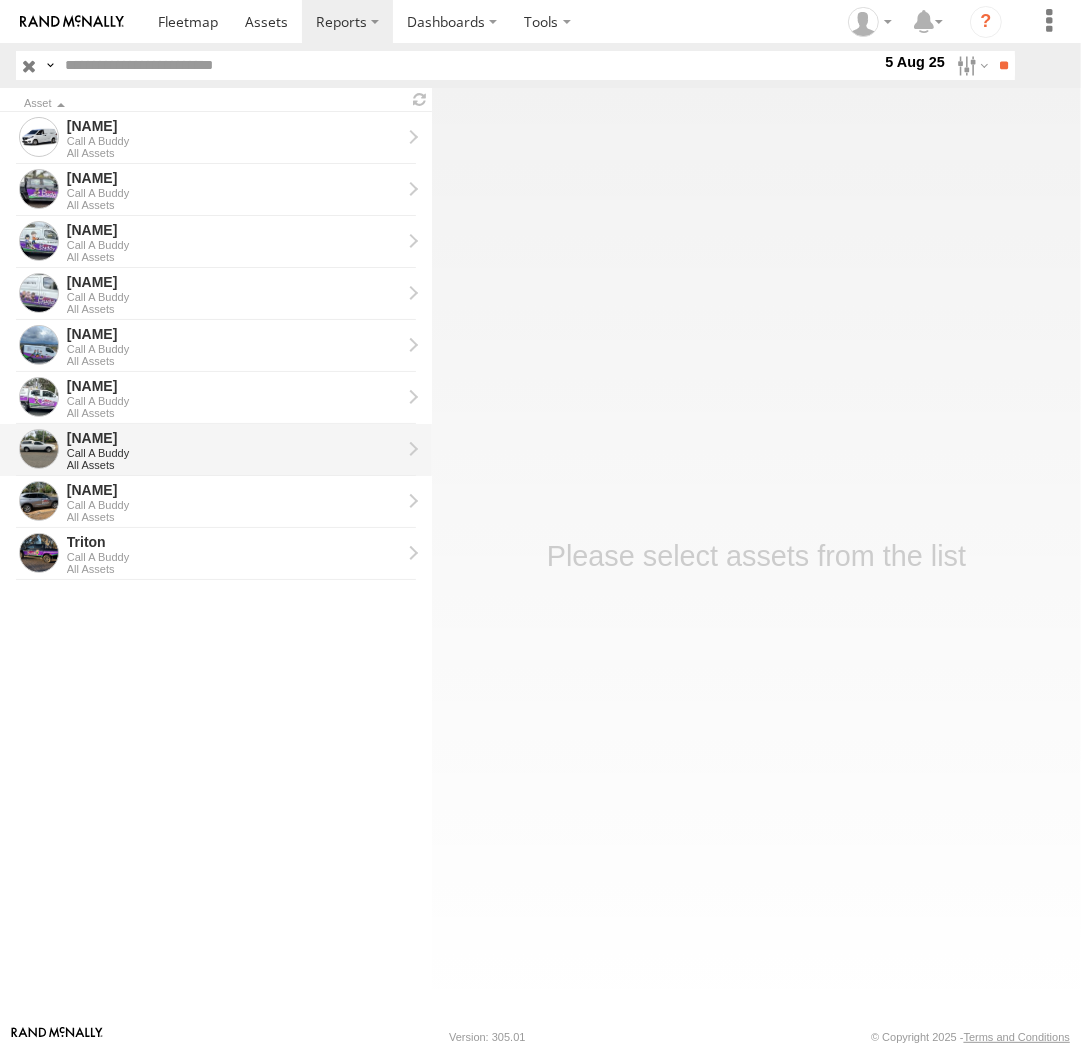 click on "All Assets" at bounding box center (234, 465) 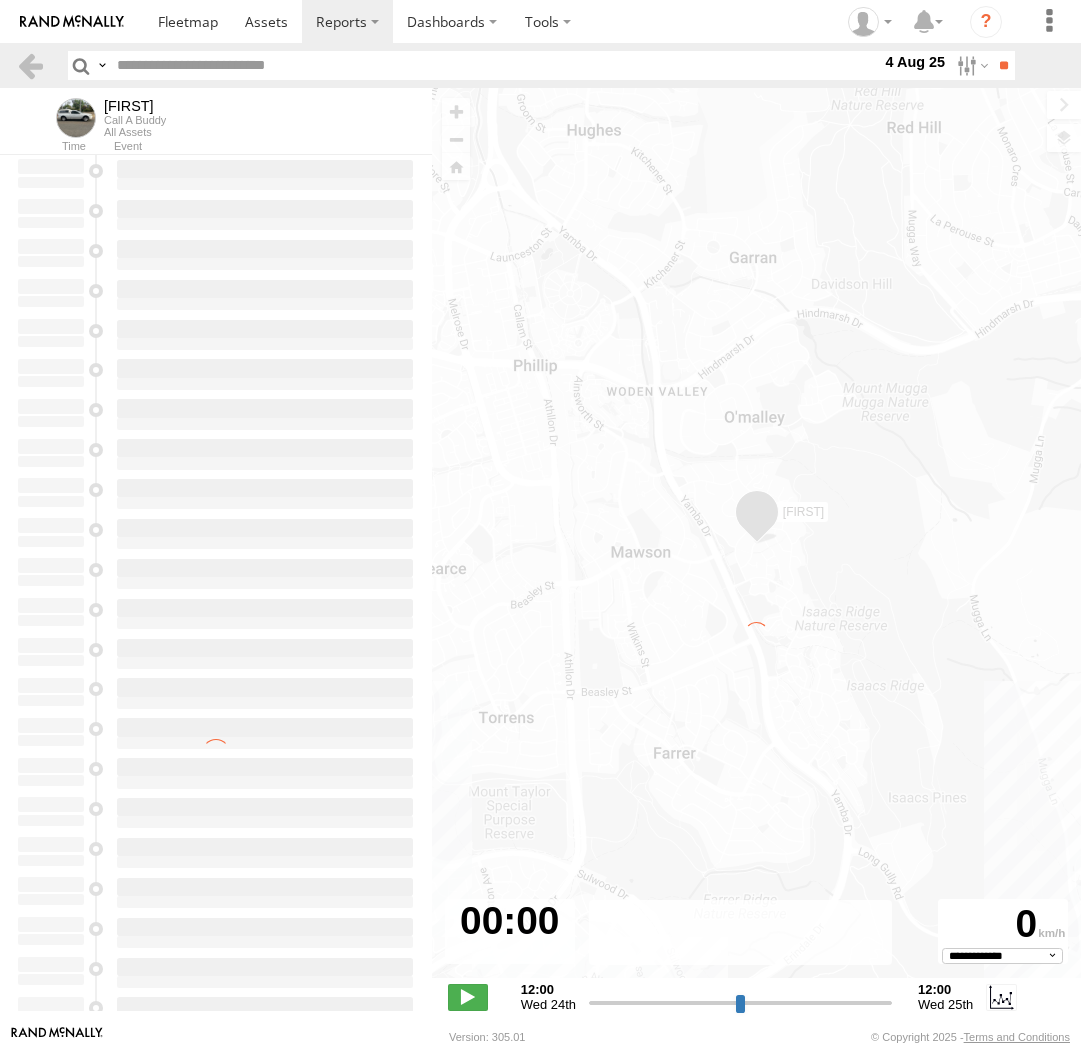 select on "**********" 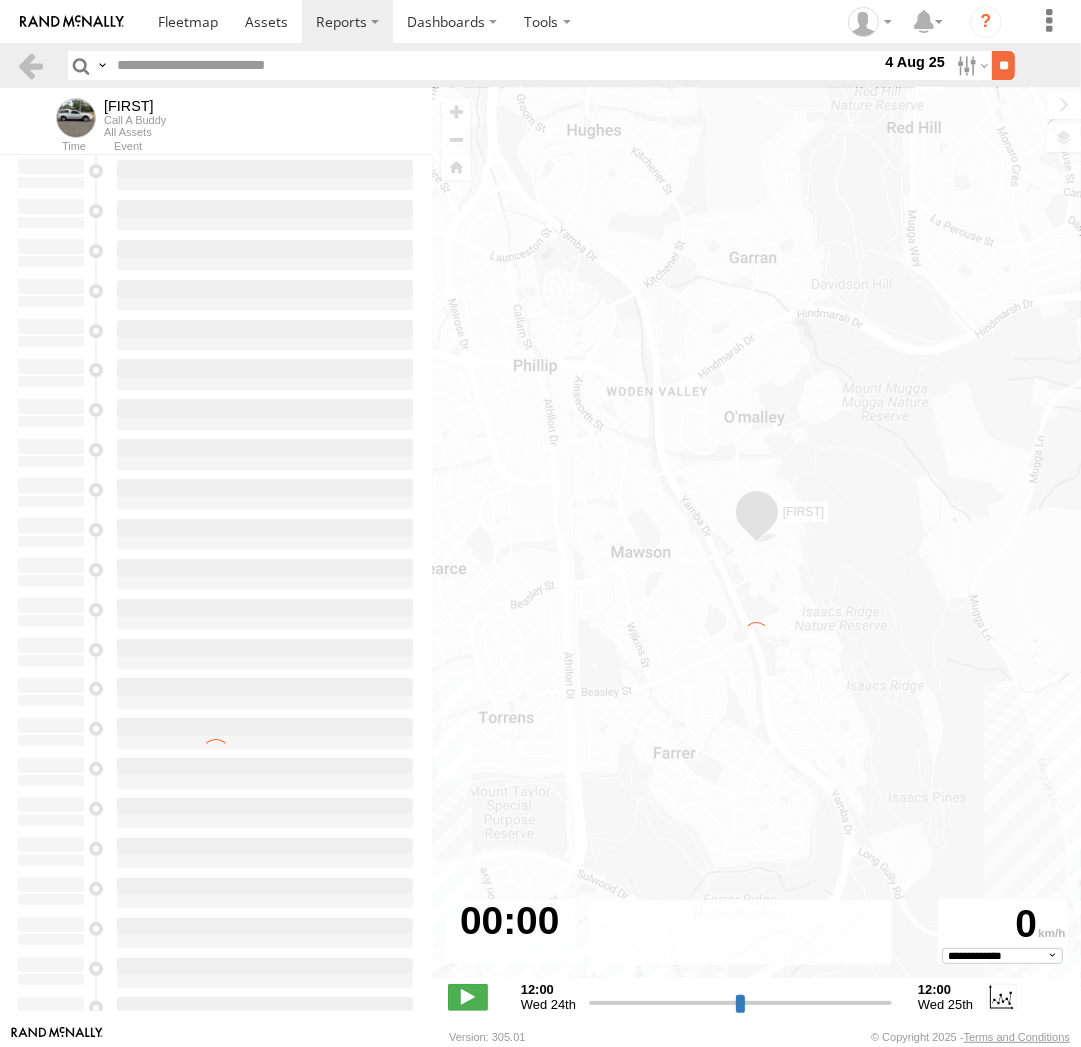 click on "**" at bounding box center (1003, 65) 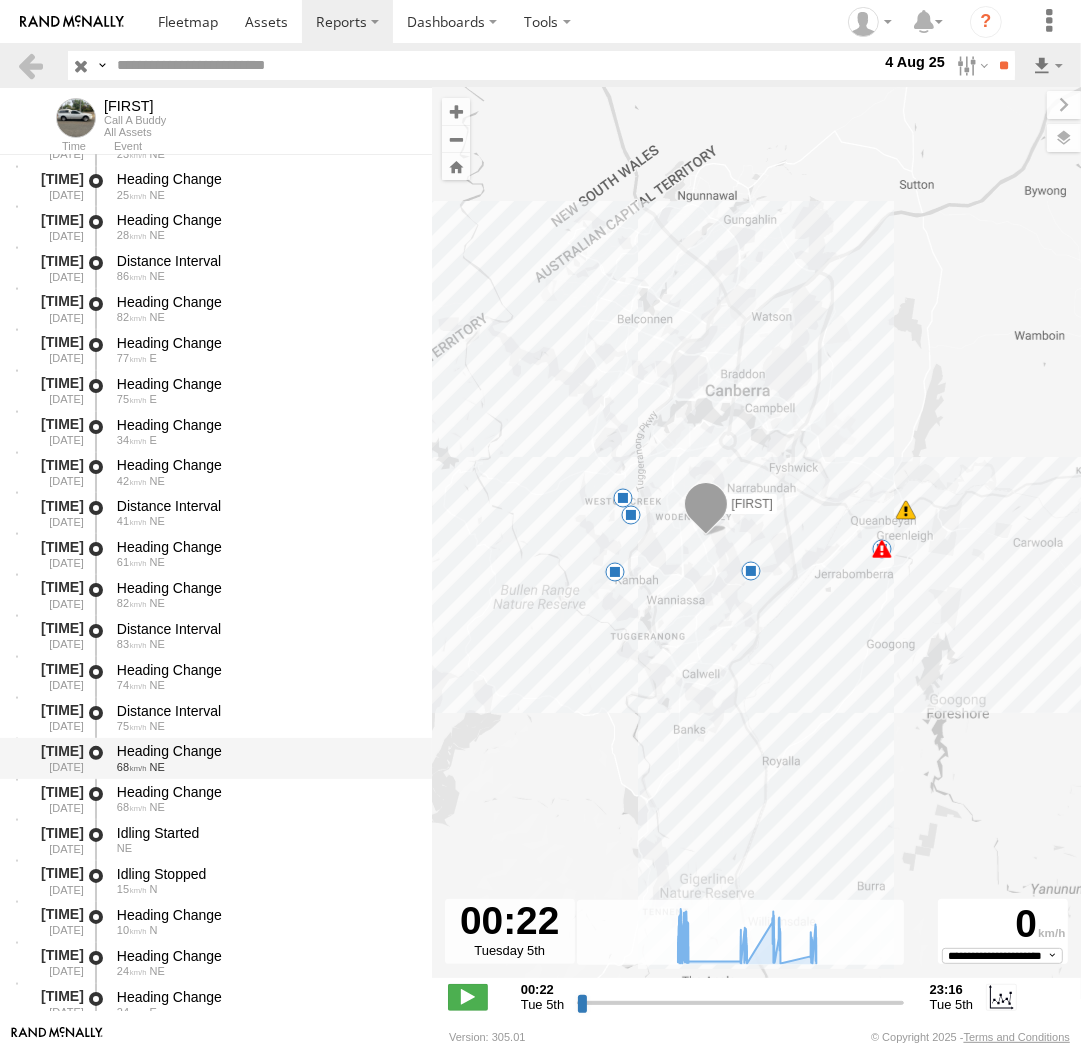 type on "**********" 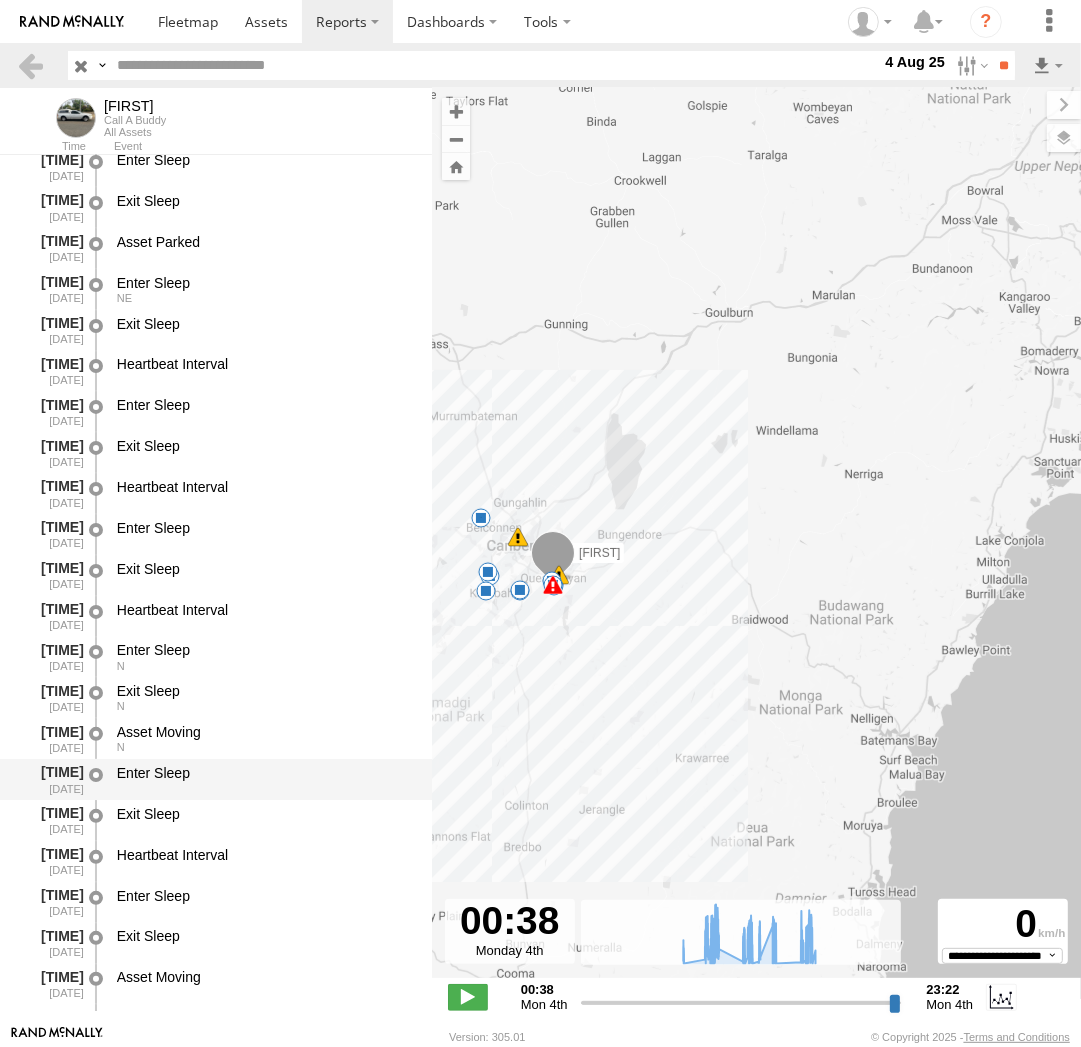 scroll, scrollTop: 64415, scrollLeft: 0, axis: vertical 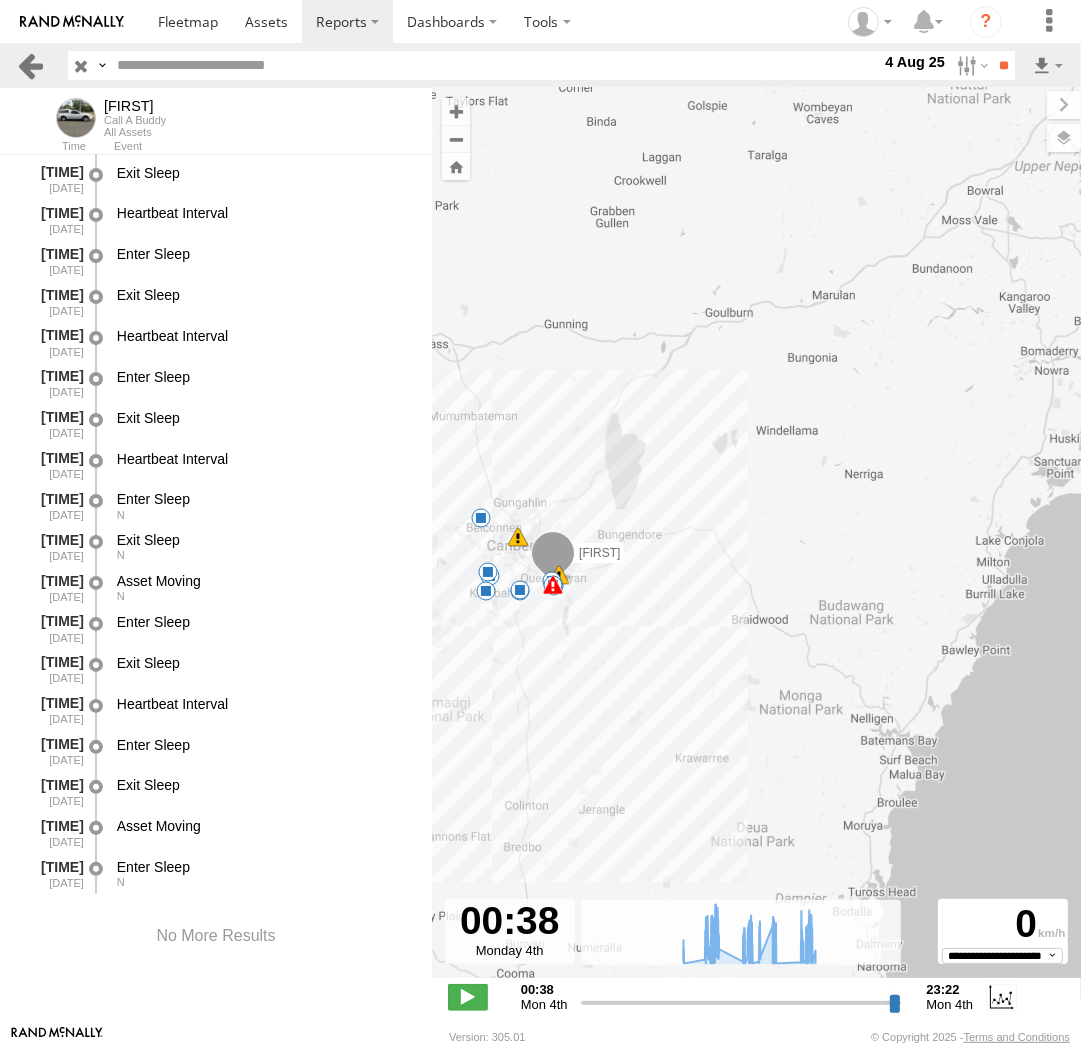 click at bounding box center [30, 65] 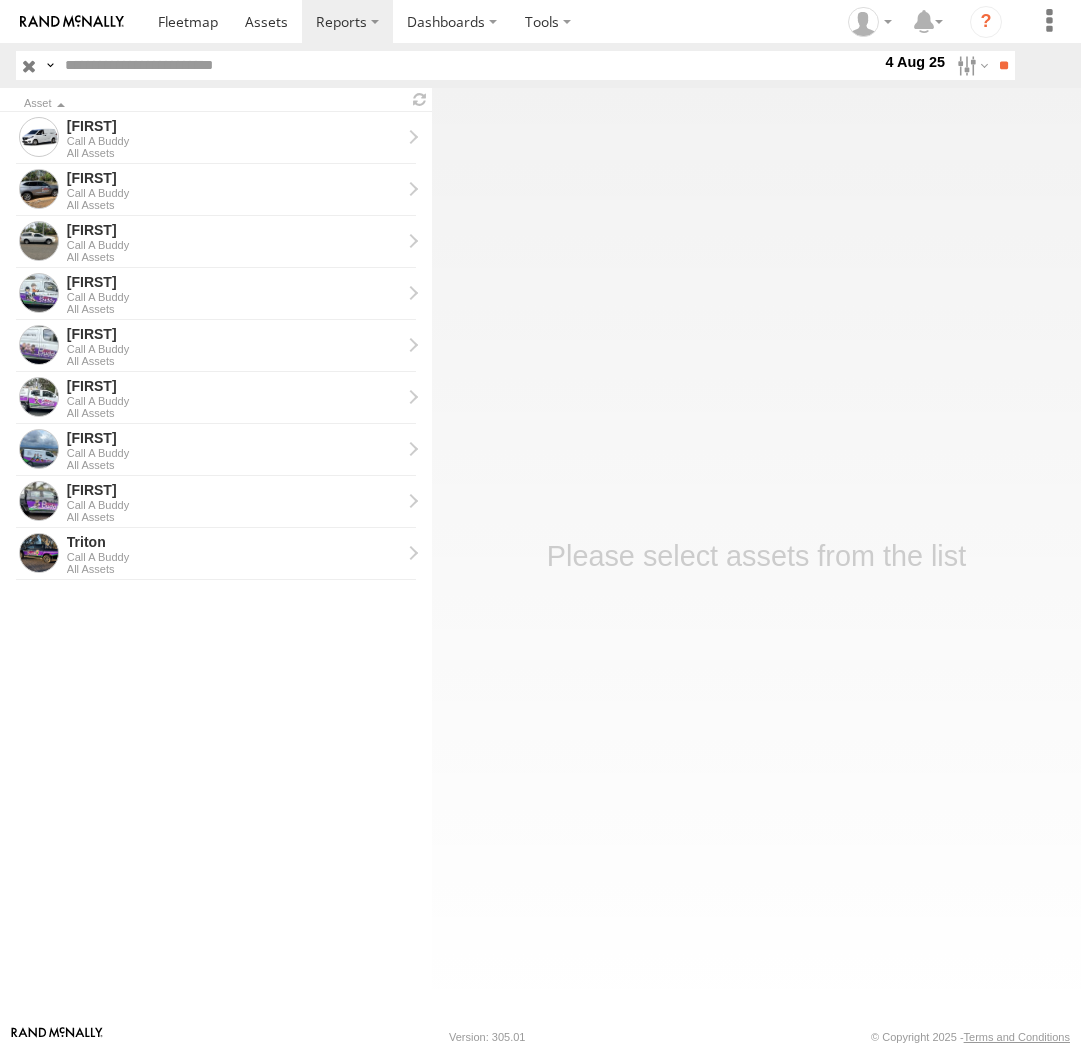 scroll, scrollTop: 0, scrollLeft: 0, axis: both 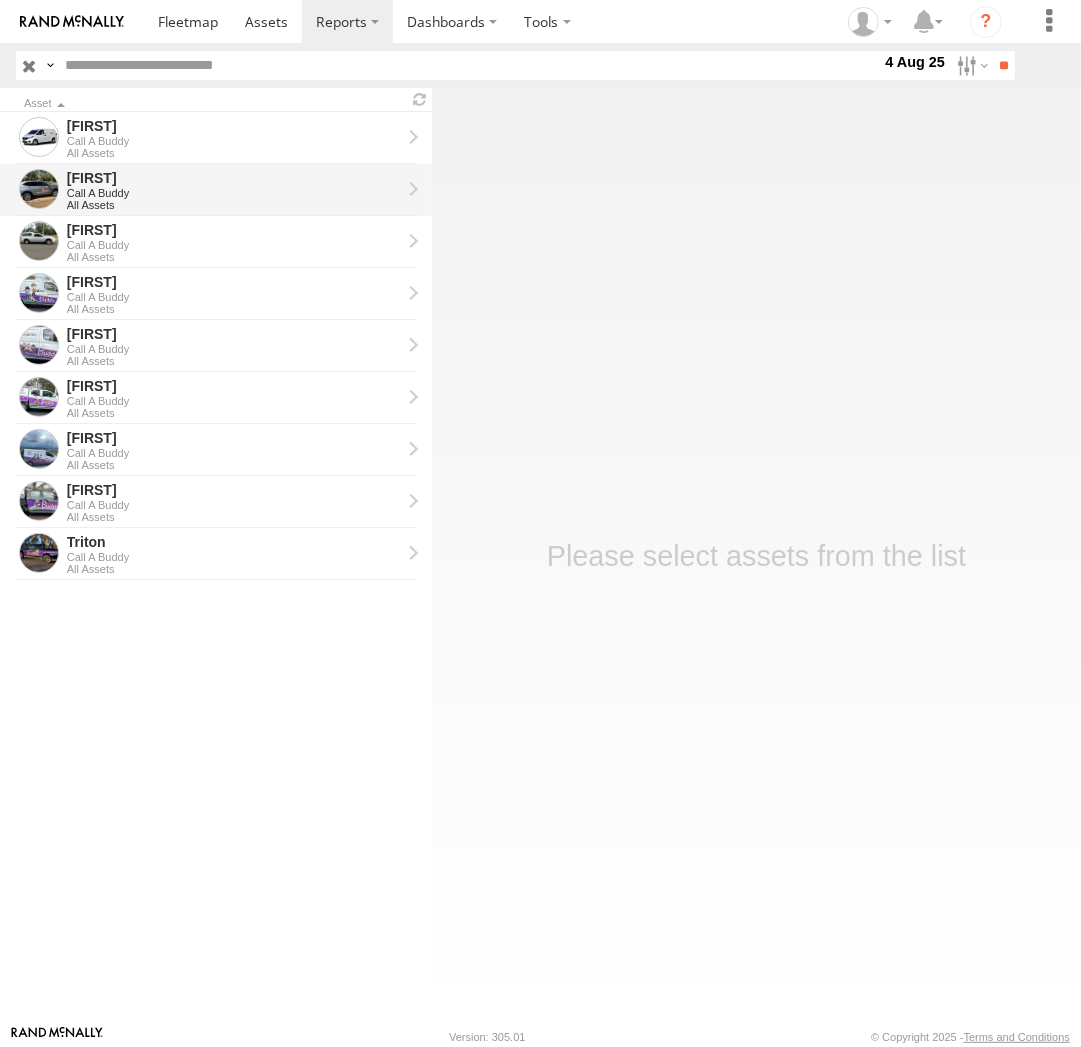 click on "[FIRST]" at bounding box center [234, 178] 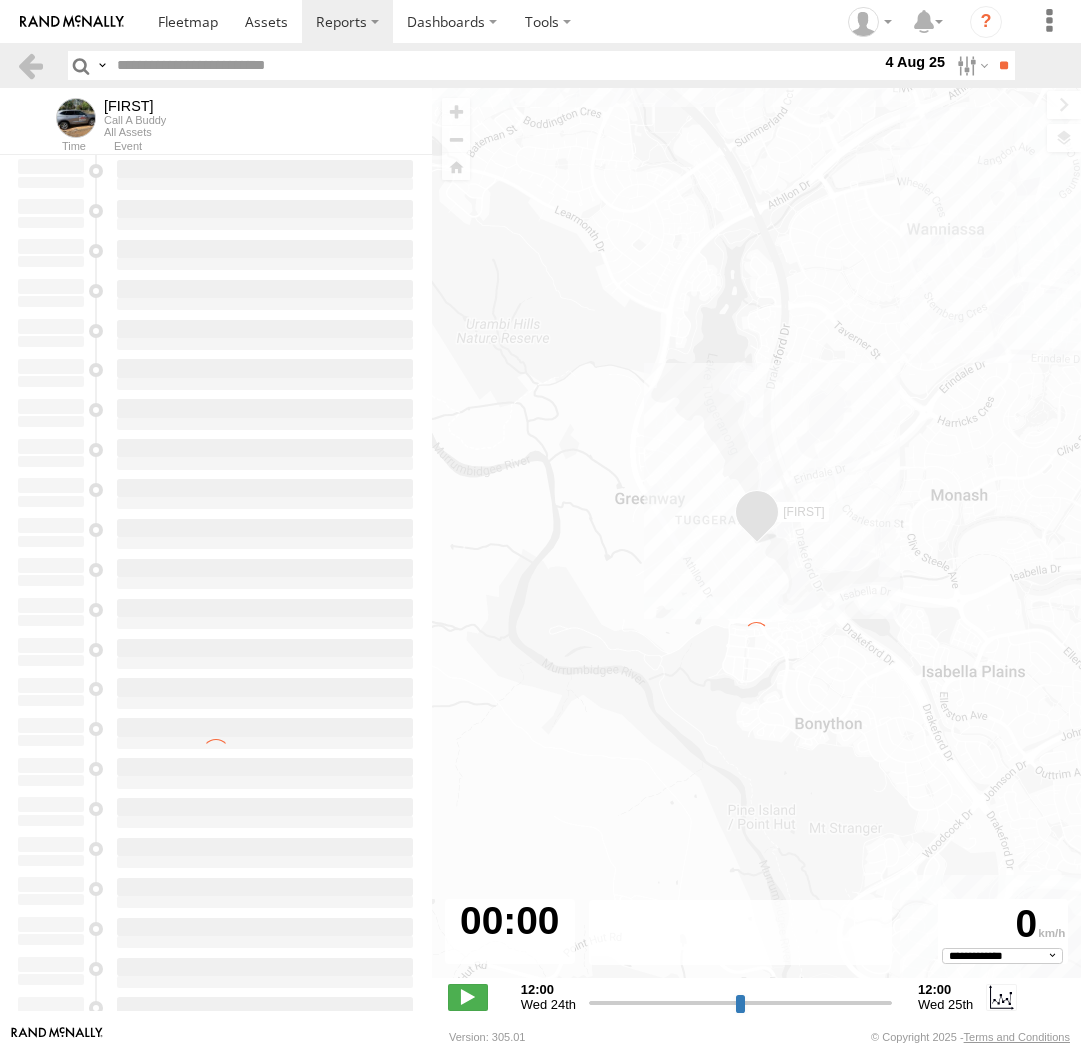 select on "**********" 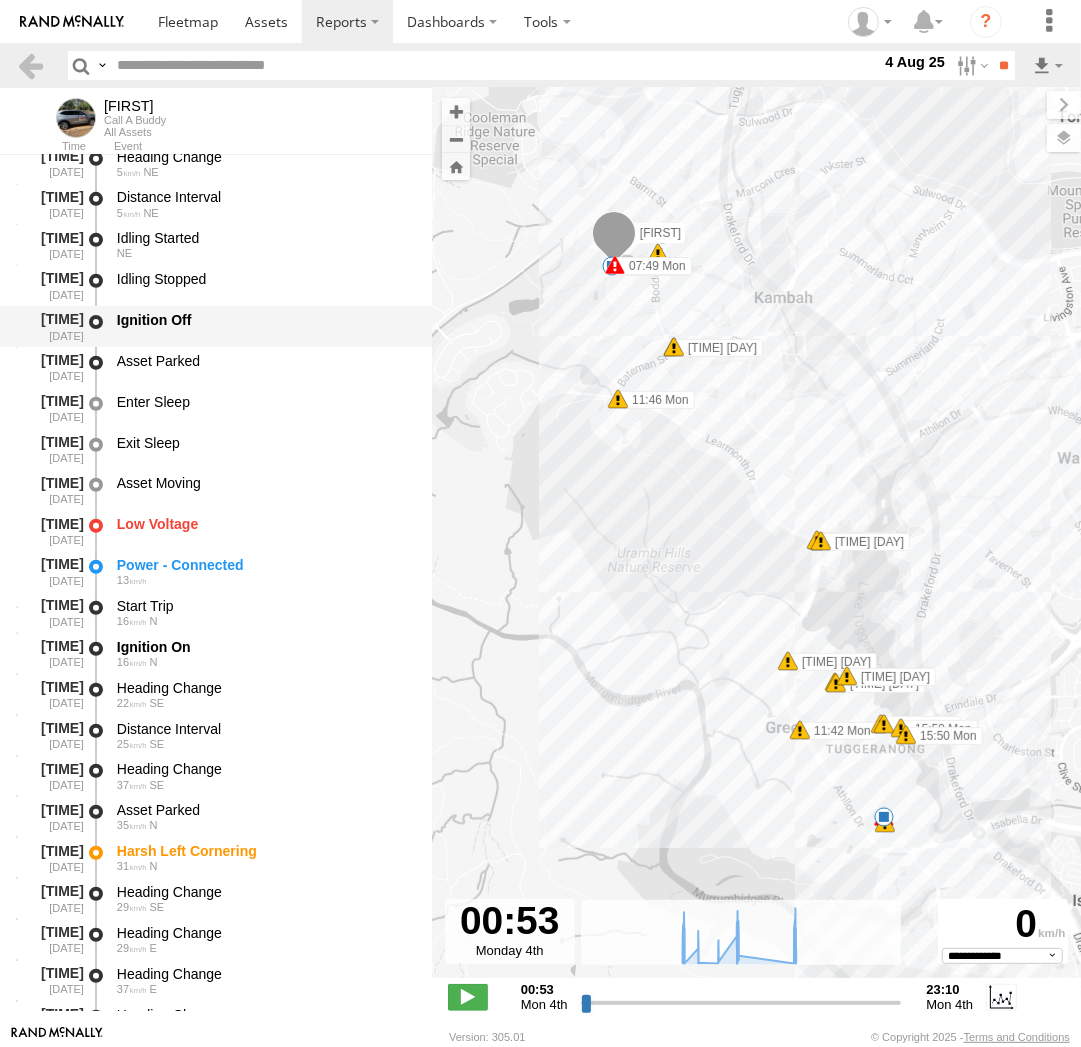 scroll, scrollTop: 6334, scrollLeft: 0, axis: vertical 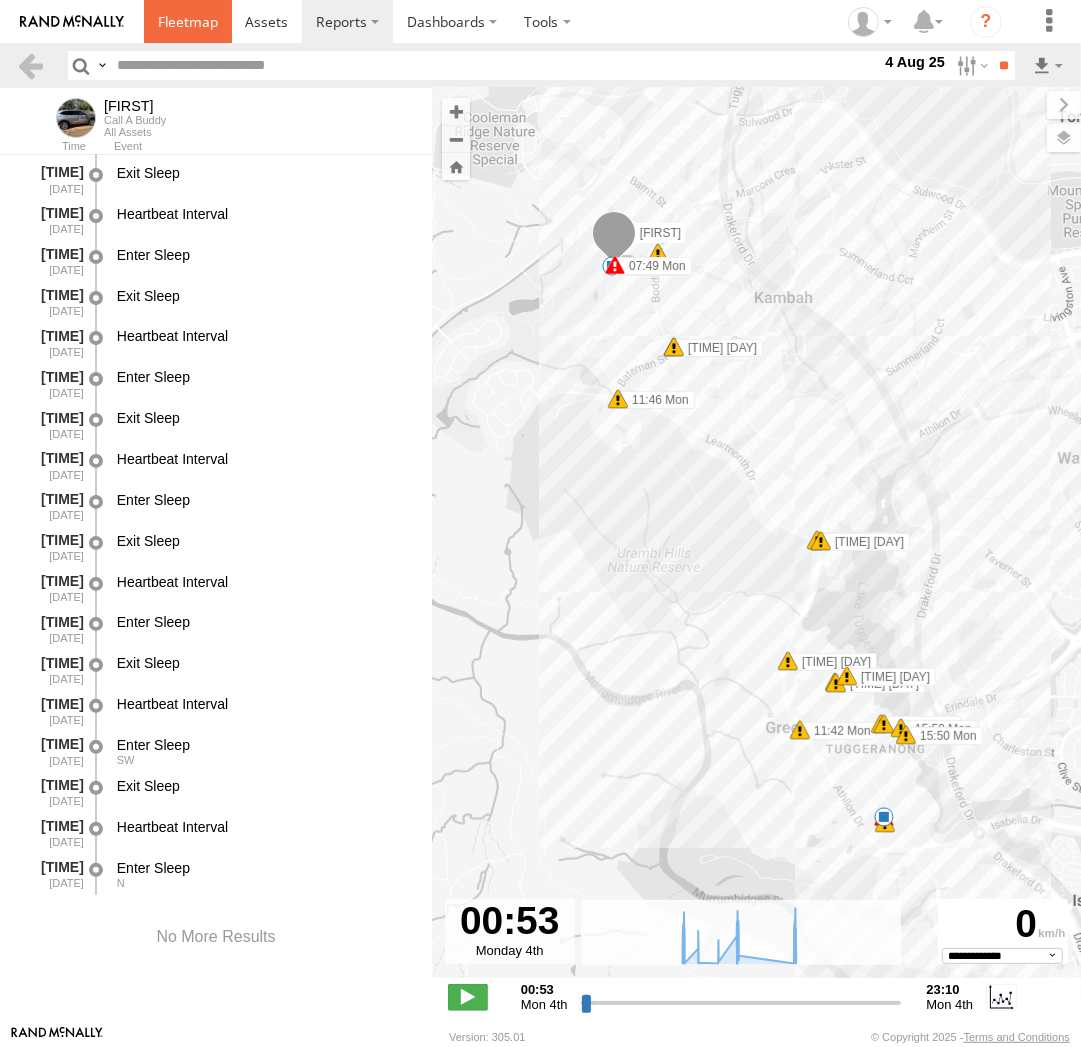 click at bounding box center [188, 21] 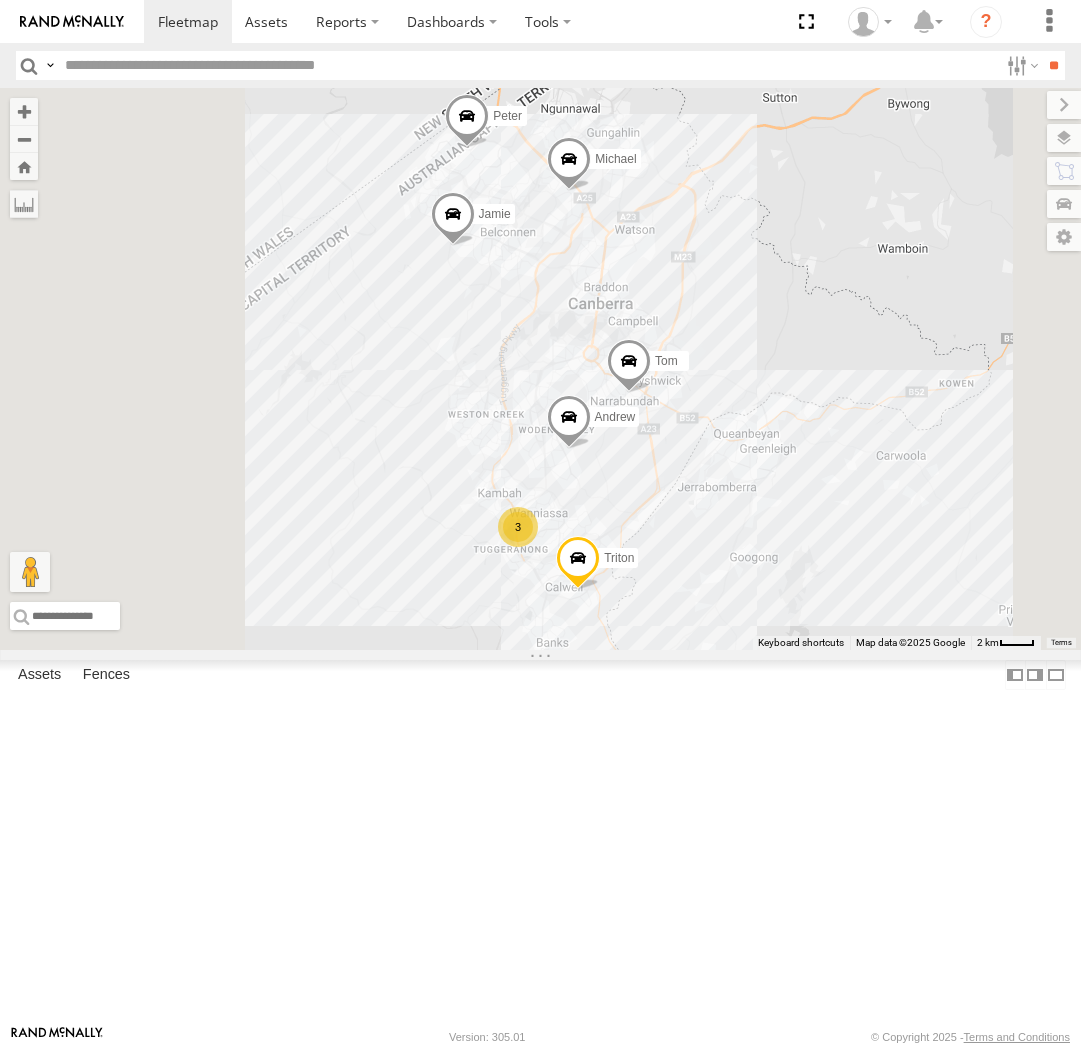 scroll, scrollTop: 0, scrollLeft: 0, axis: both 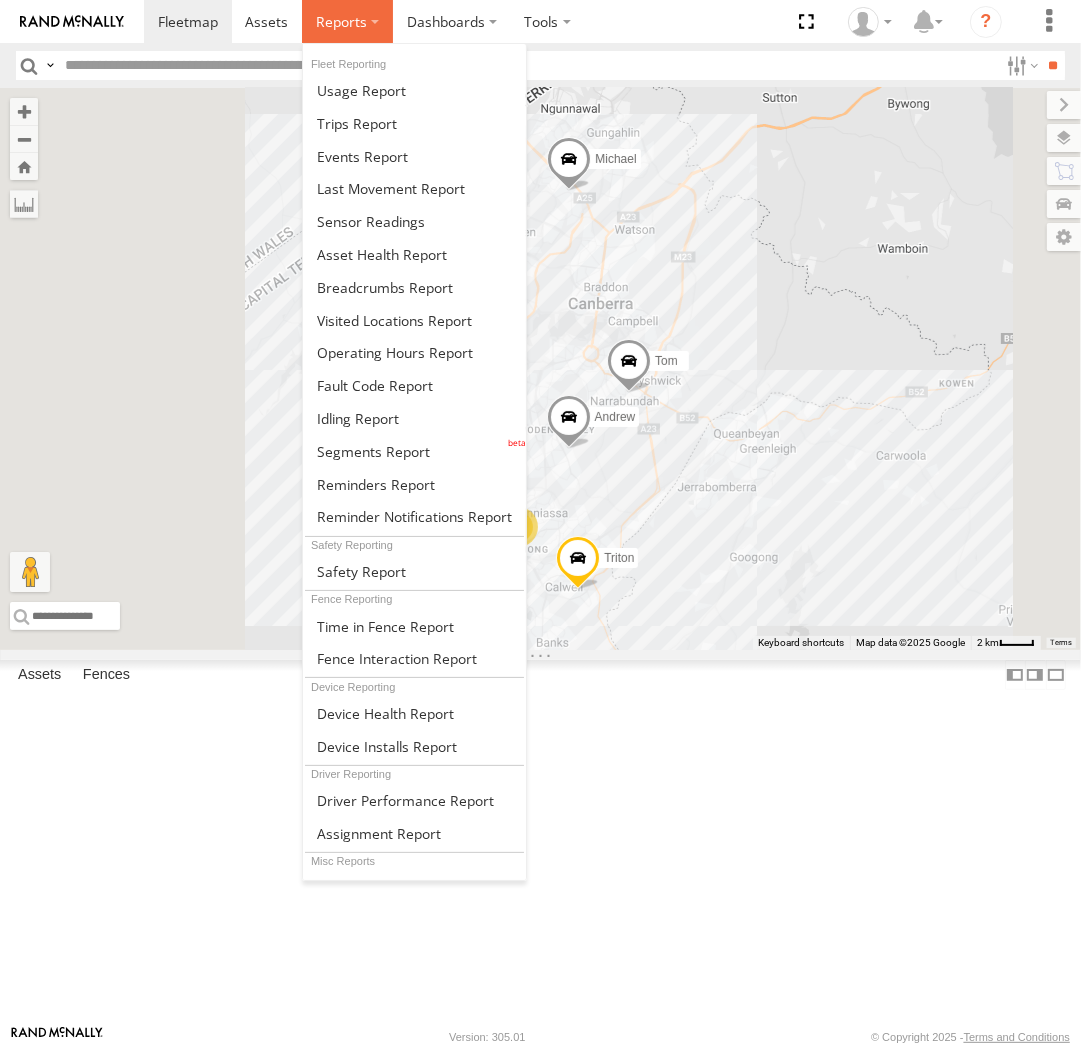 click at bounding box center [341, 21] 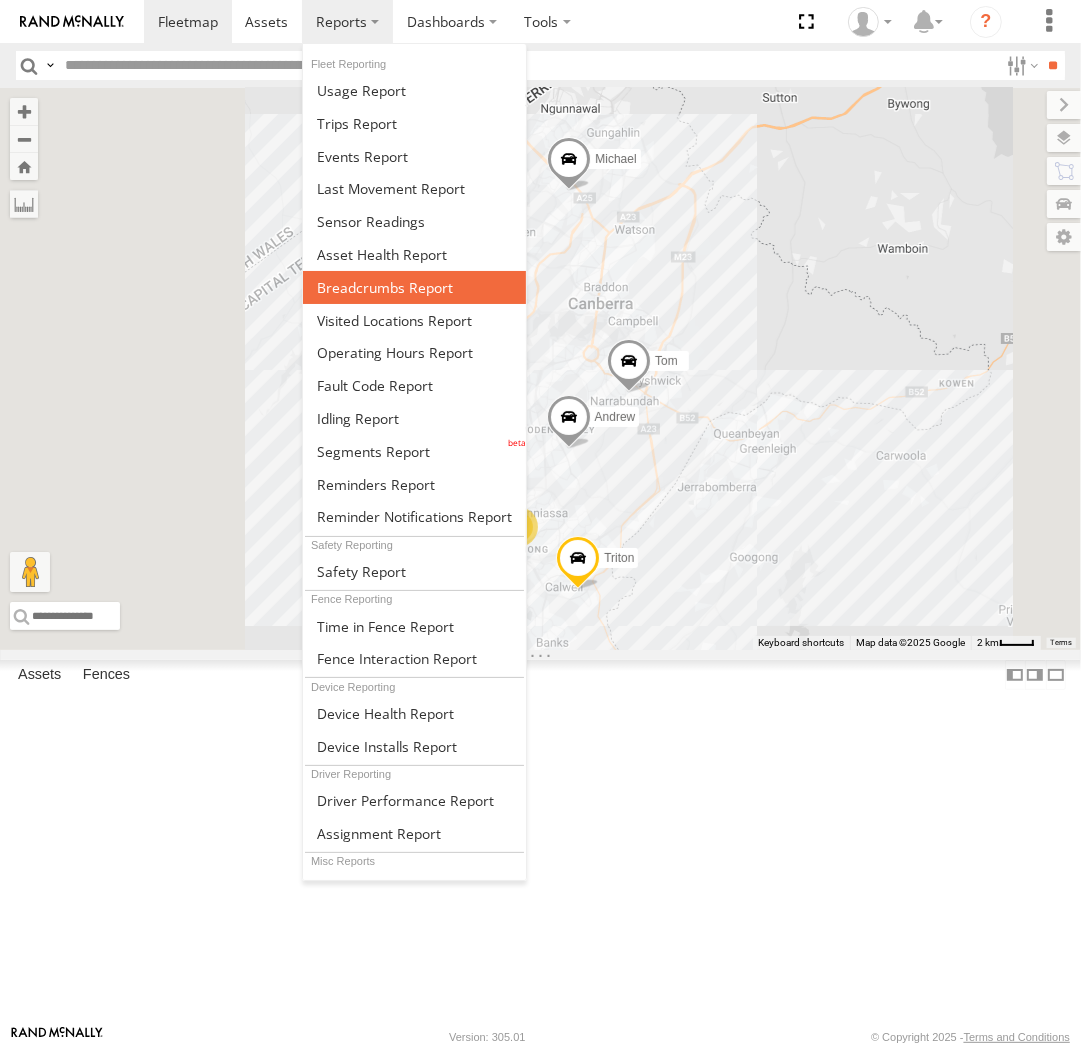 click at bounding box center [385, 287] 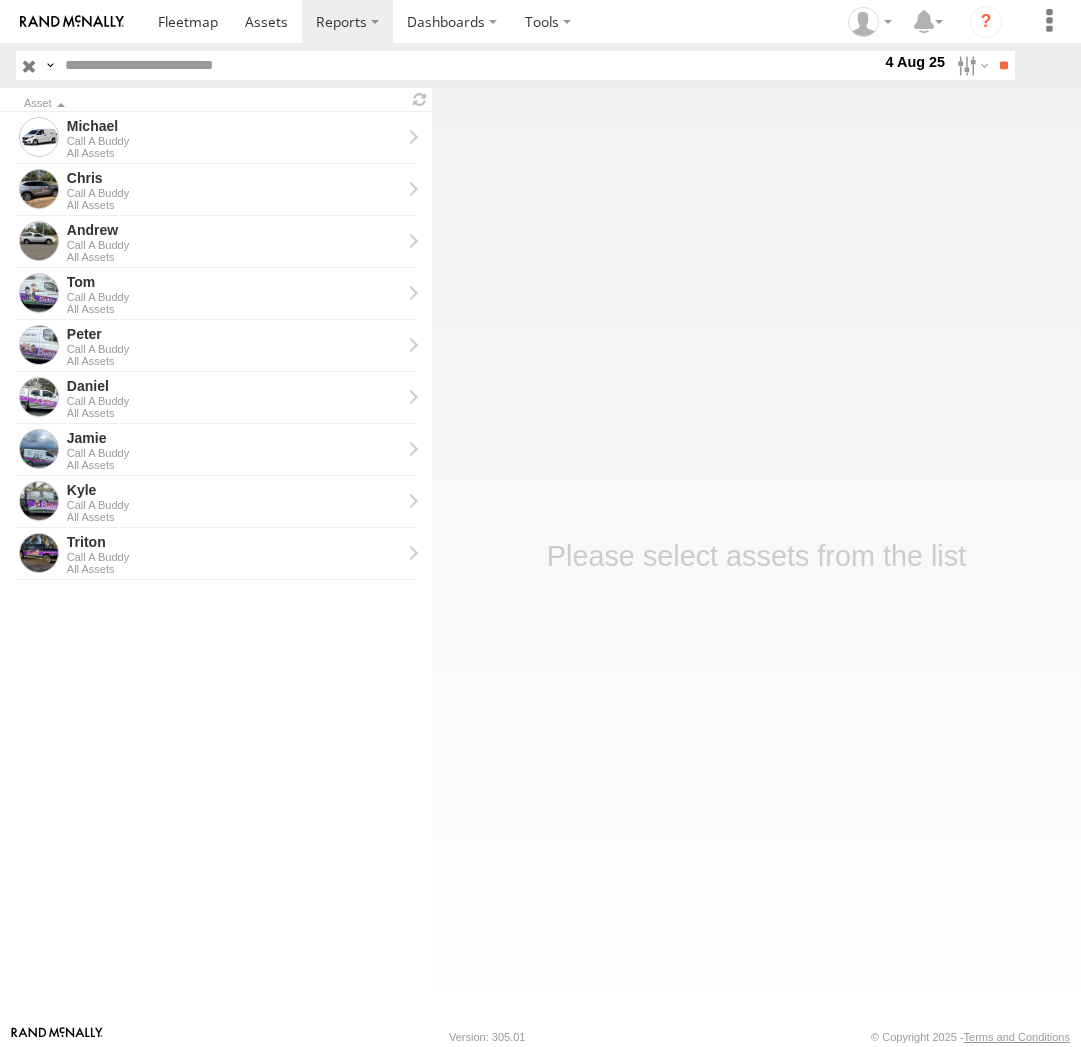 scroll, scrollTop: 0, scrollLeft: 0, axis: both 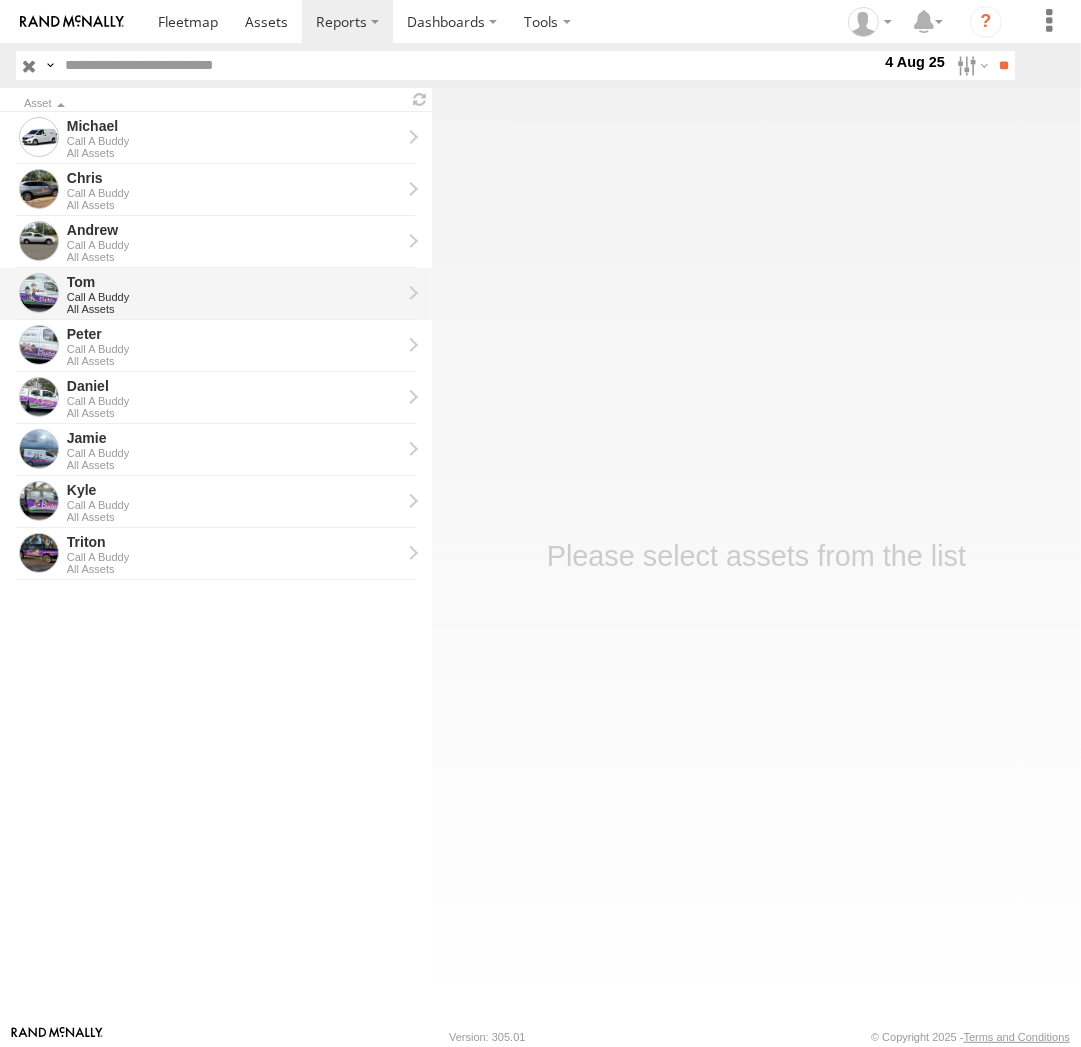 click on "All Assets" at bounding box center [234, 309] 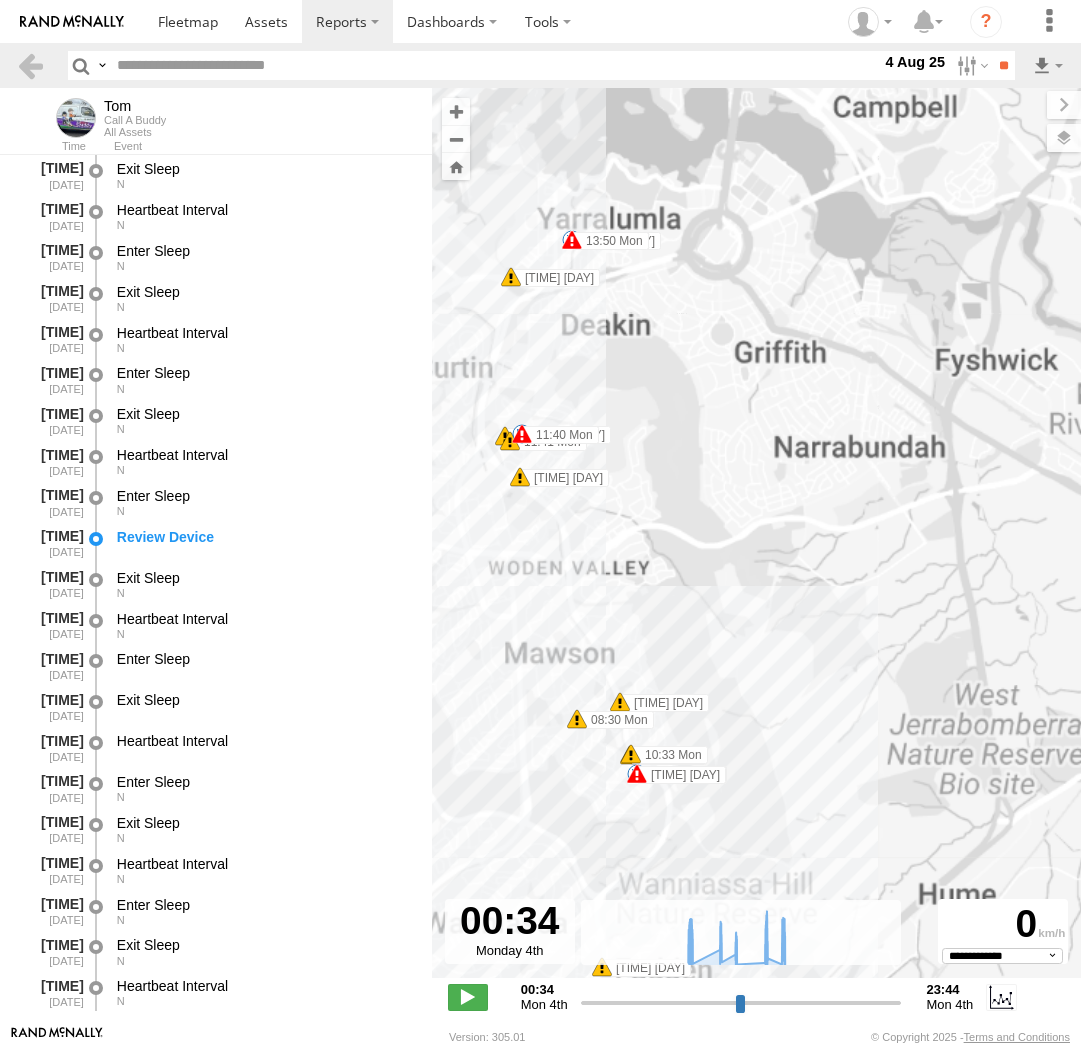 select on "**********" 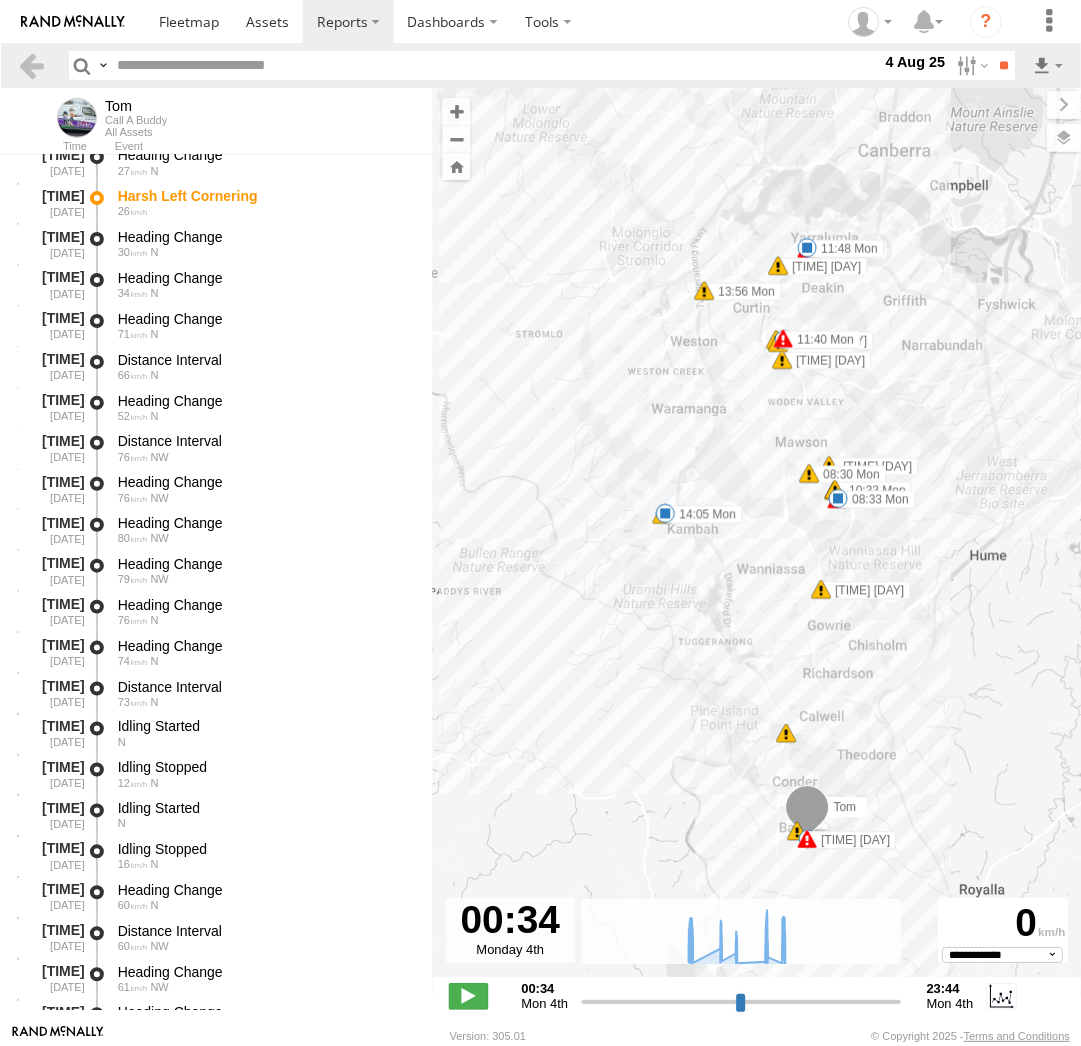 scroll, scrollTop: 13953, scrollLeft: 0, axis: vertical 